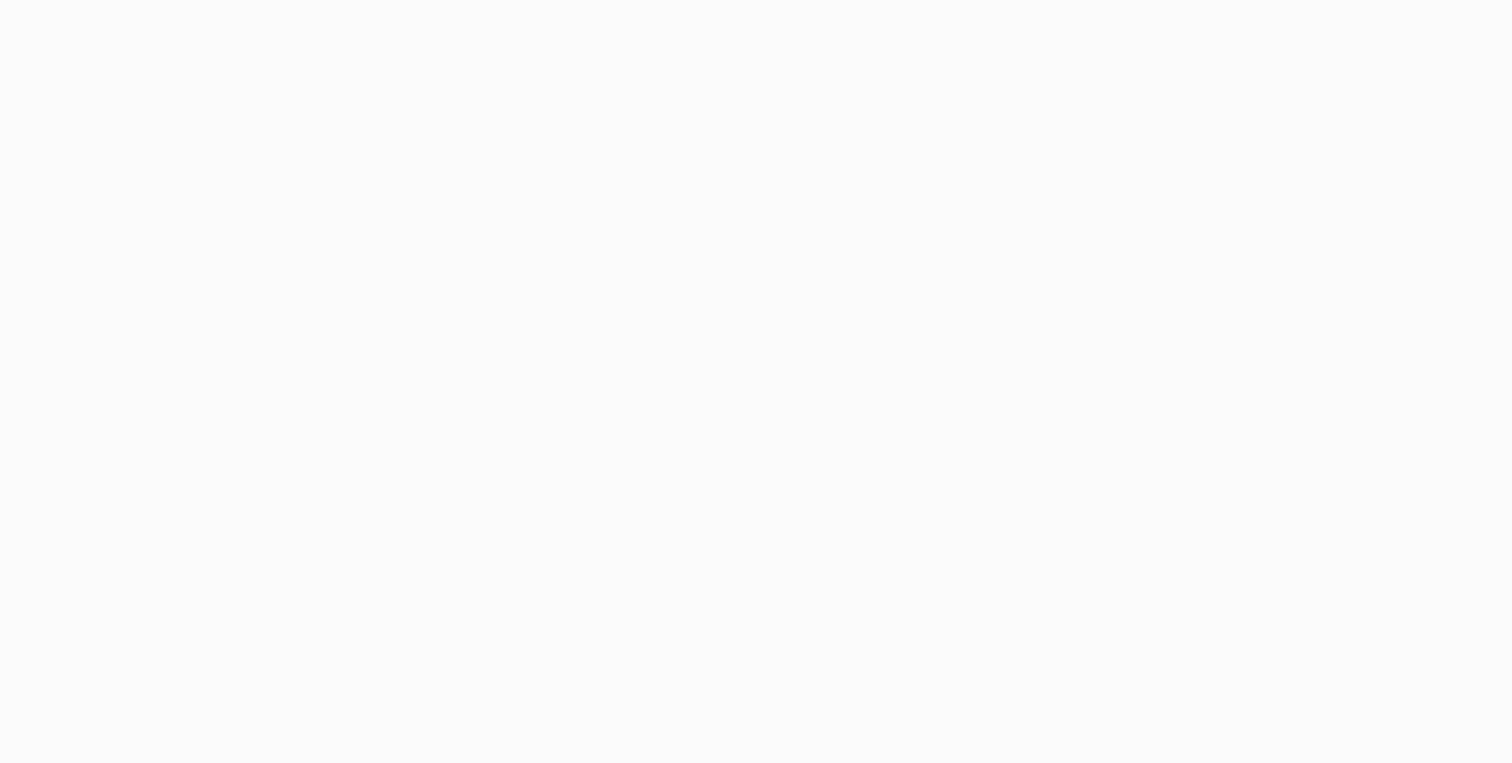 scroll, scrollTop: 0, scrollLeft: 0, axis: both 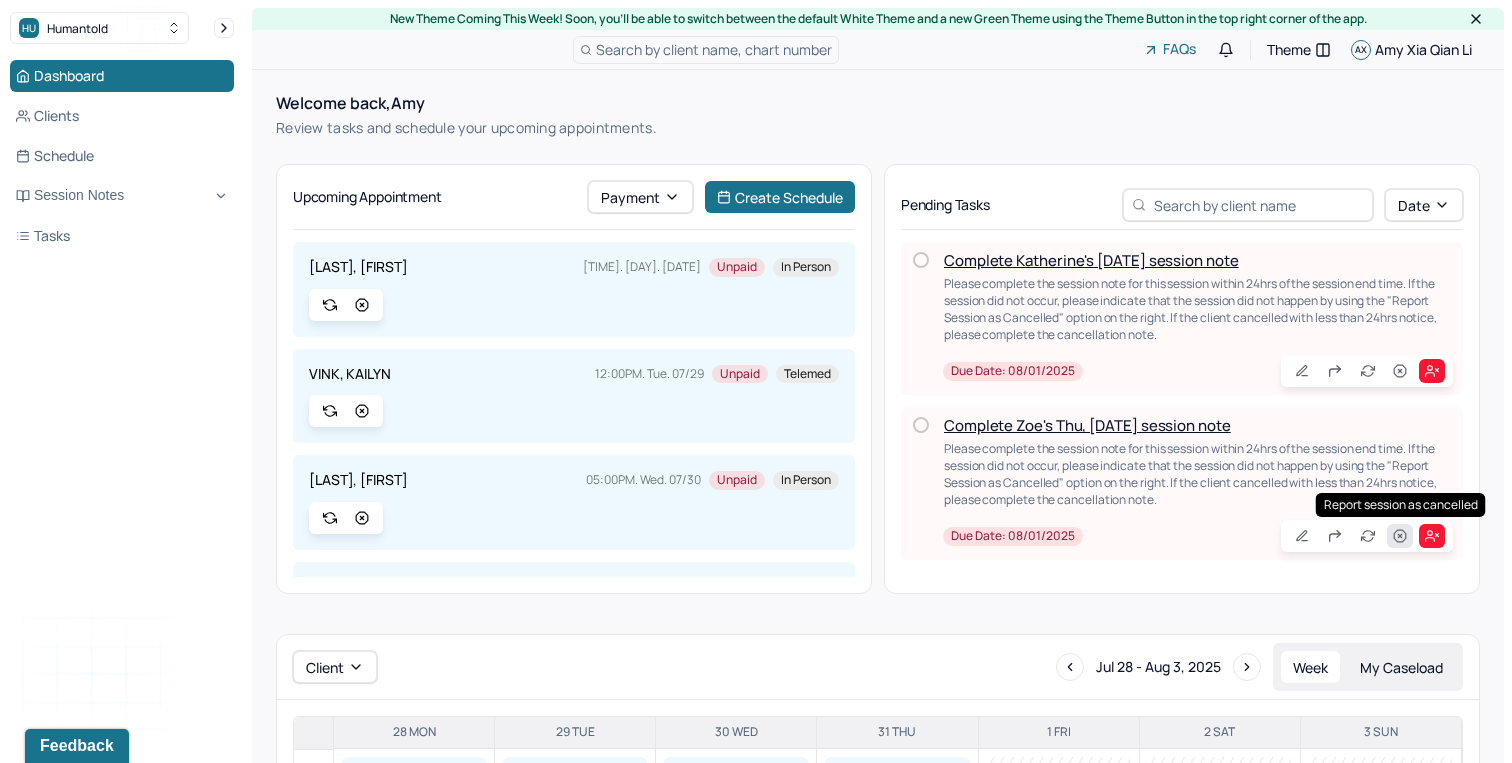 click 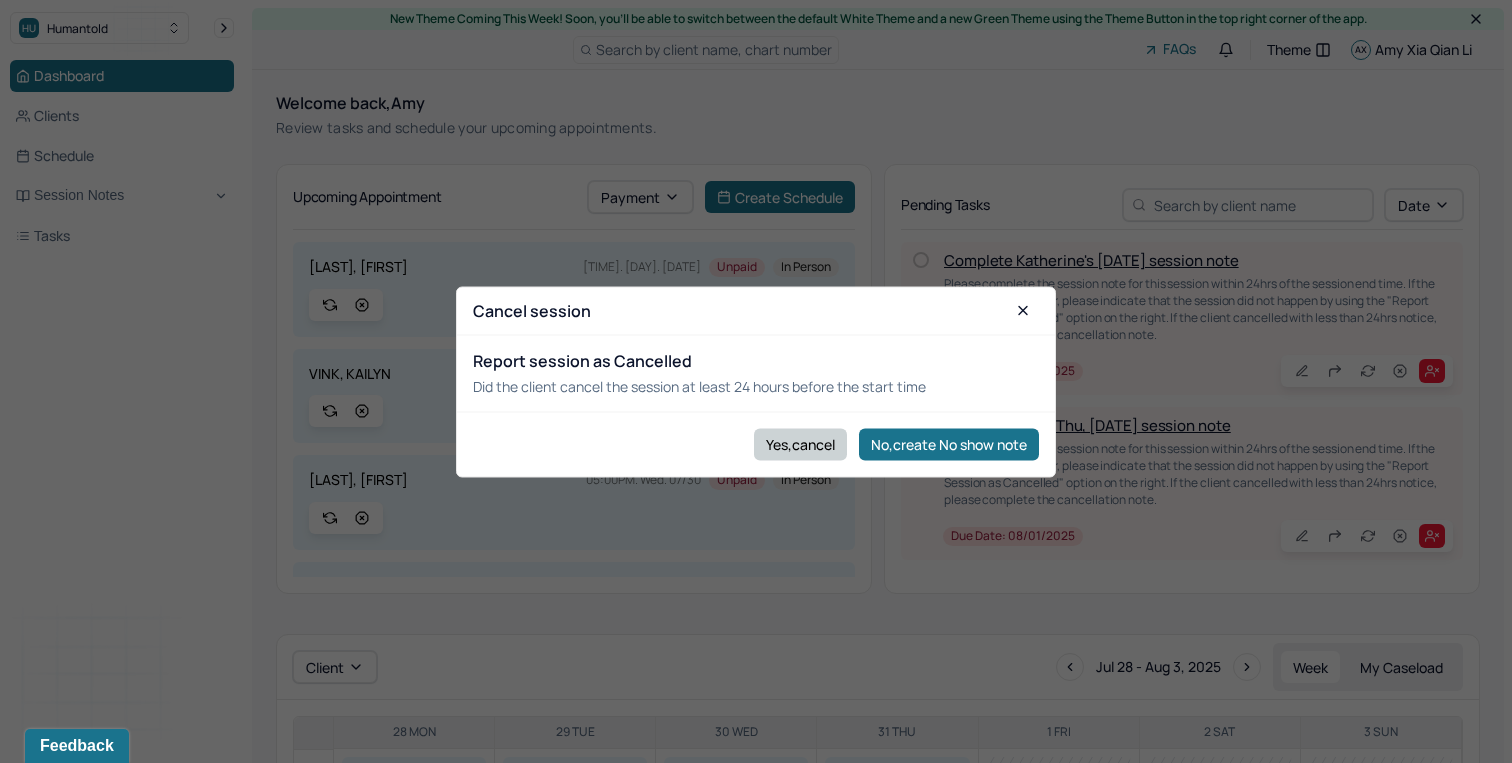 click on "Yes,cancel" at bounding box center [800, 444] 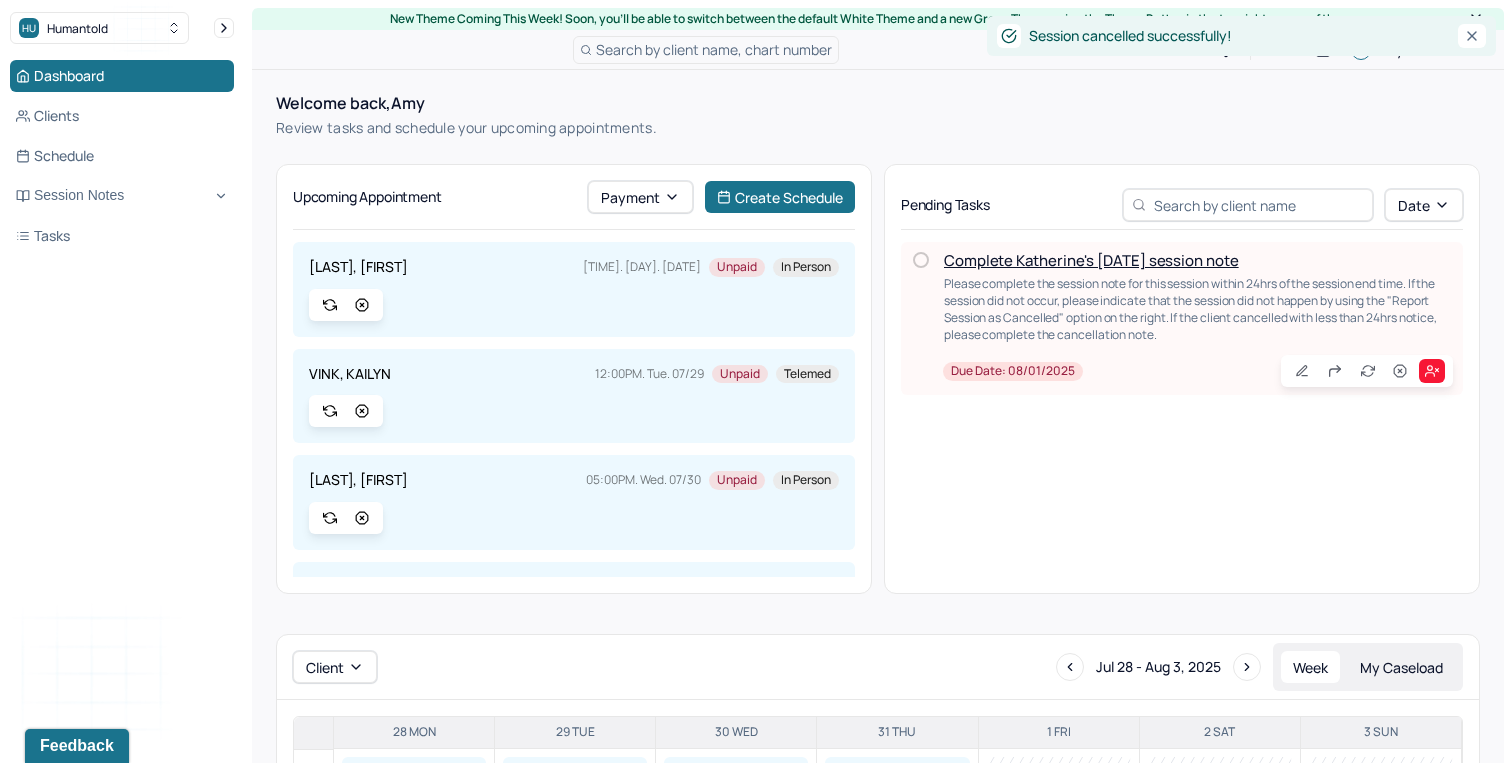 click on "Complete Katherine's [DATE] session note" at bounding box center (1091, 260) 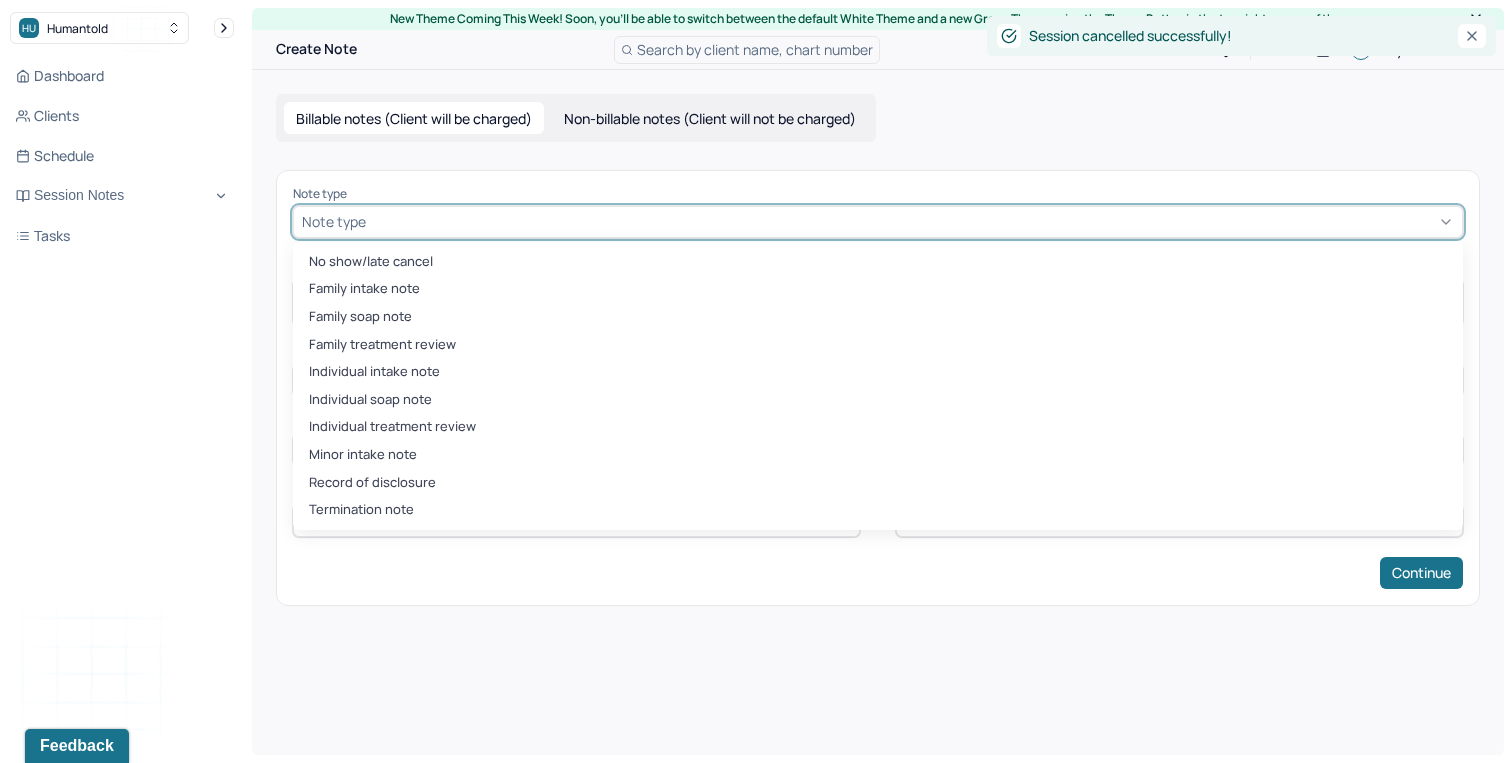 click at bounding box center (912, 221) 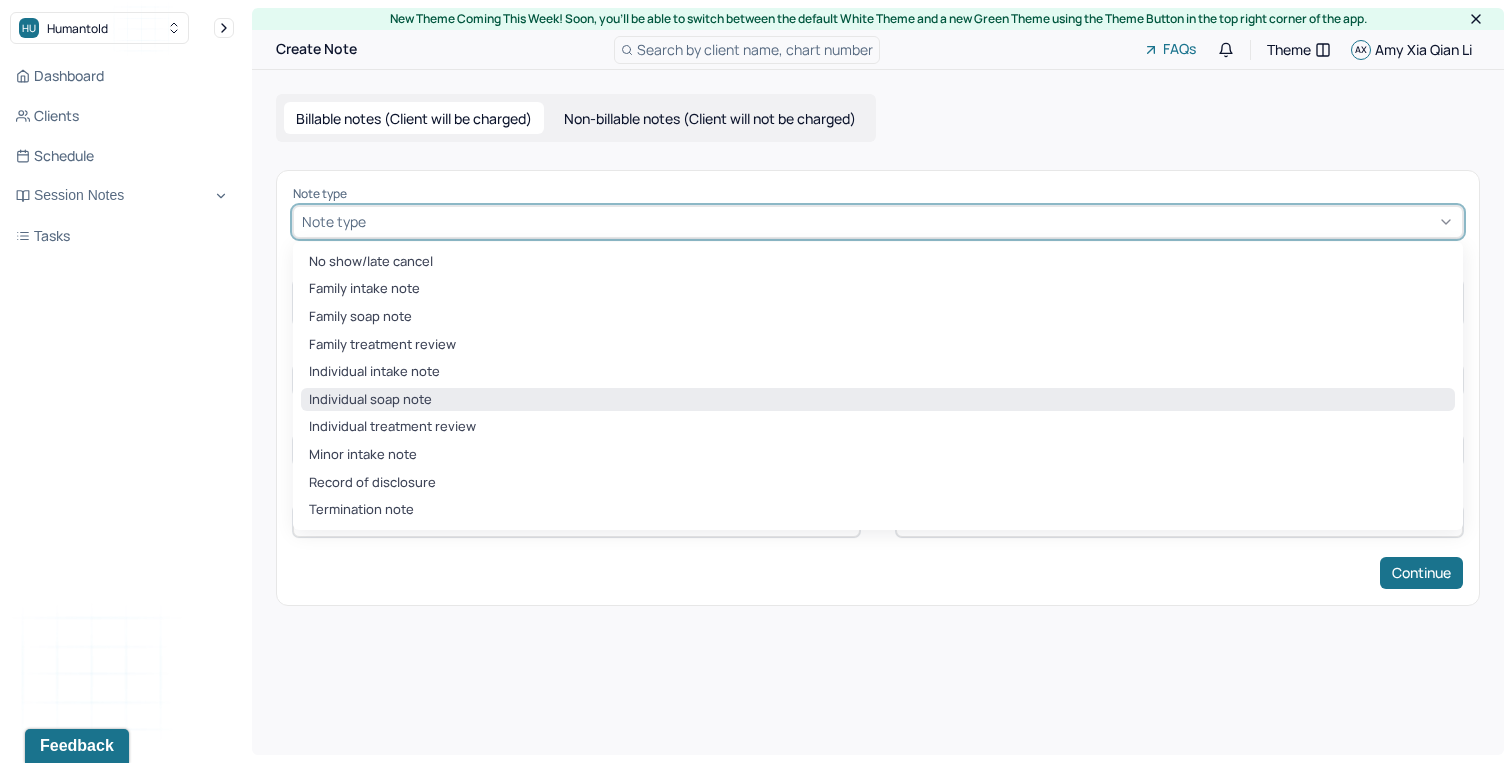 click on "Individual soap note" at bounding box center [878, 400] 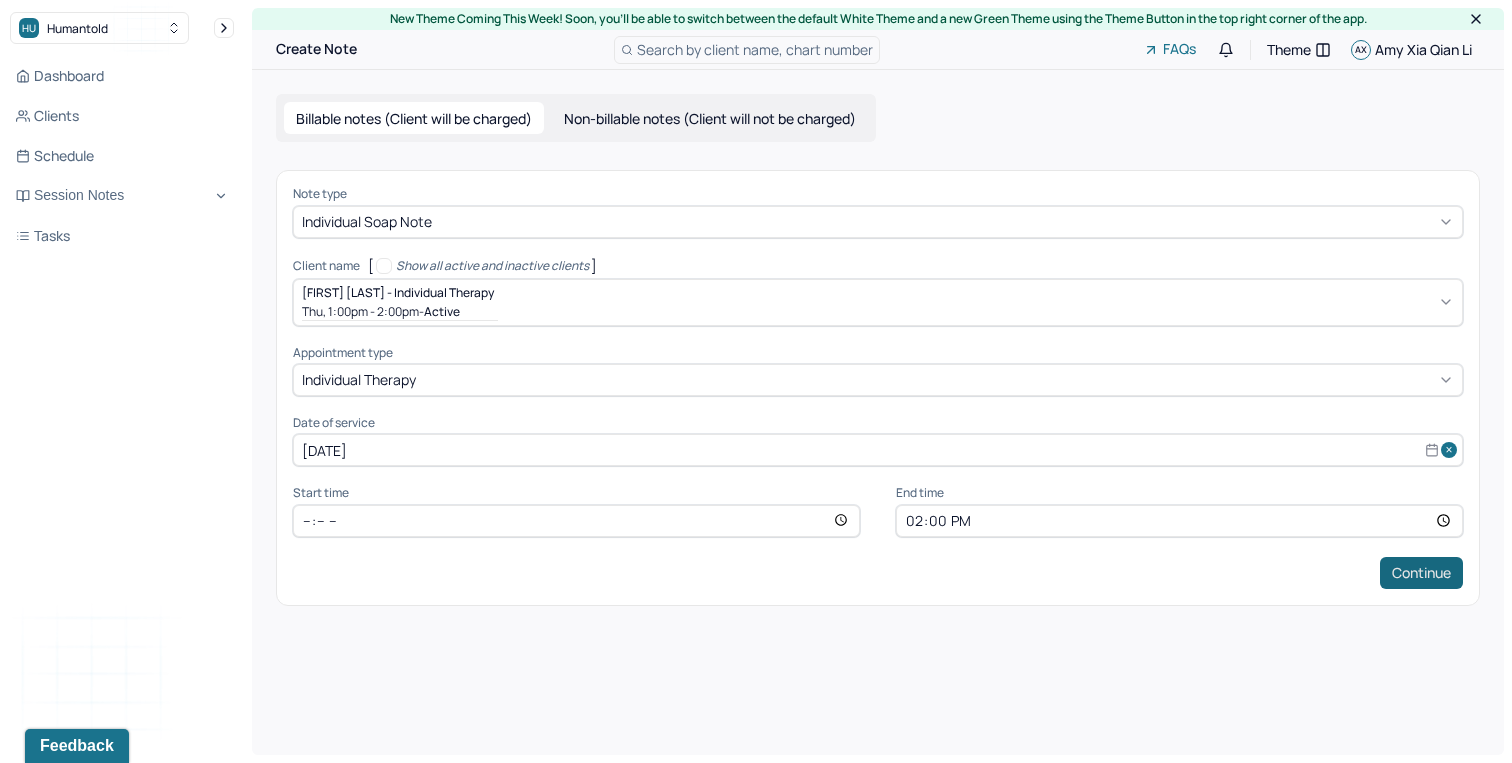 click on "Continue" at bounding box center (1421, 573) 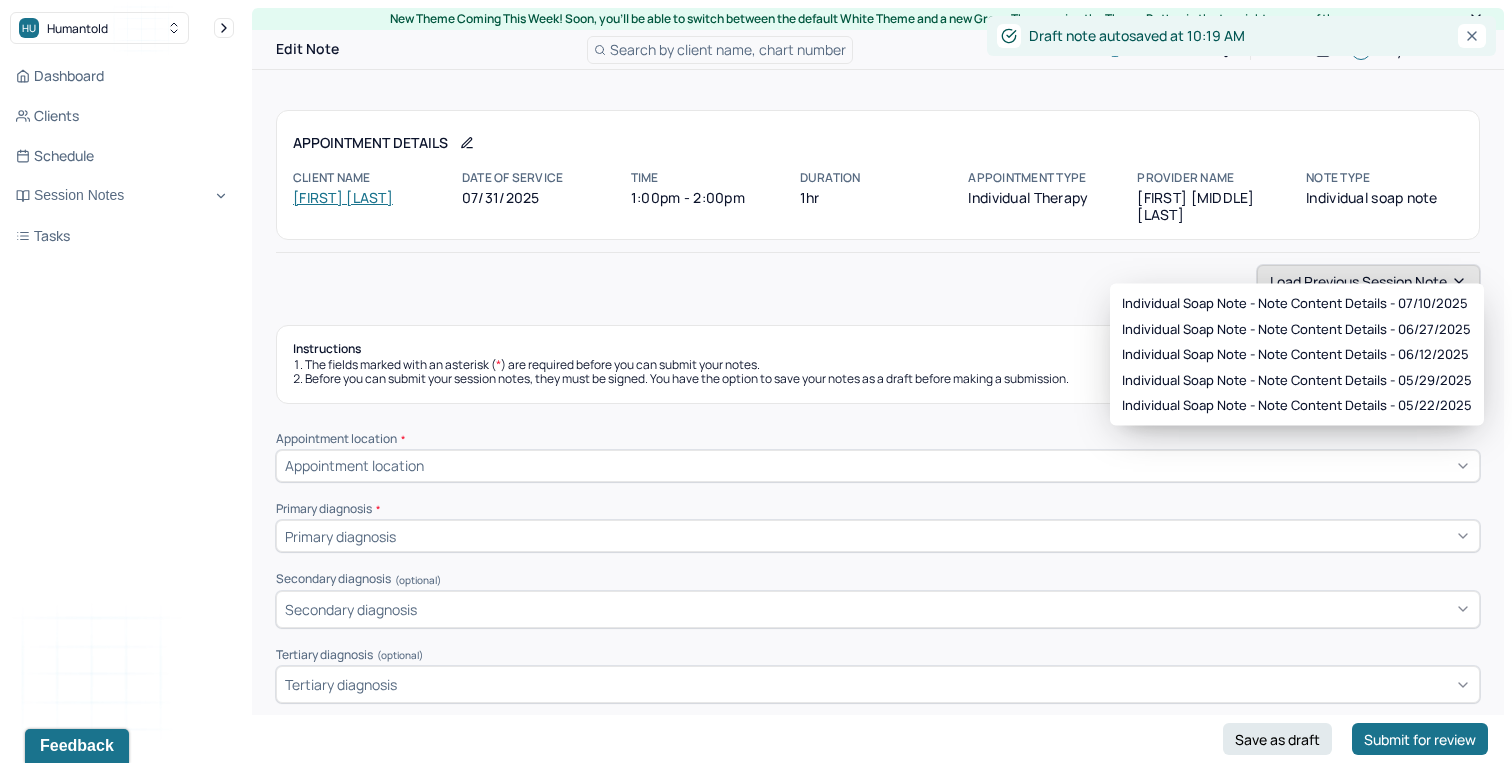 click on "Load previous session note" at bounding box center [1368, 281] 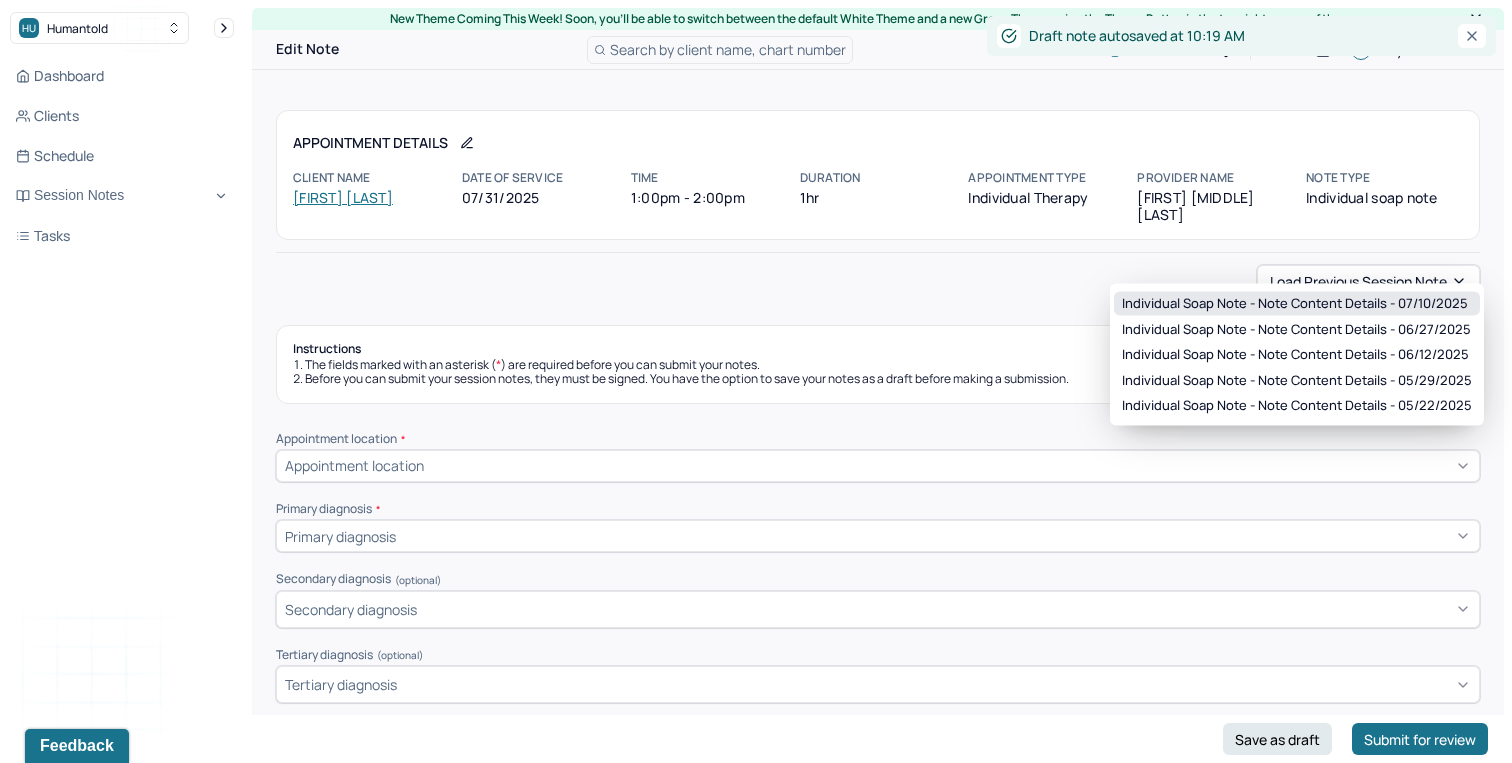 click on "Individual soap note   - Note content Details -   07/10/2025" at bounding box center (1295, 304) 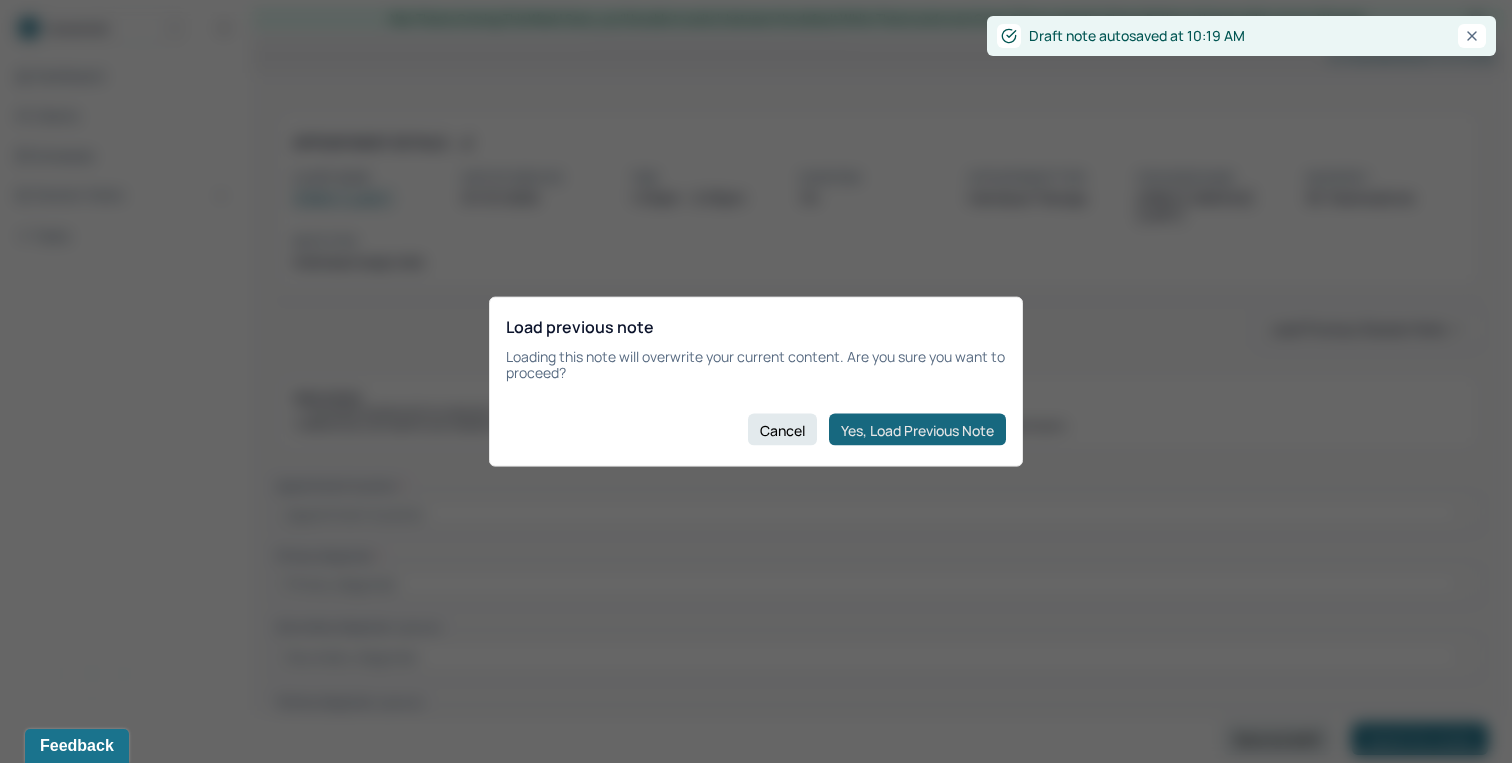 click on "Yes, Load Previous Note" at bounding box center (917, 430) 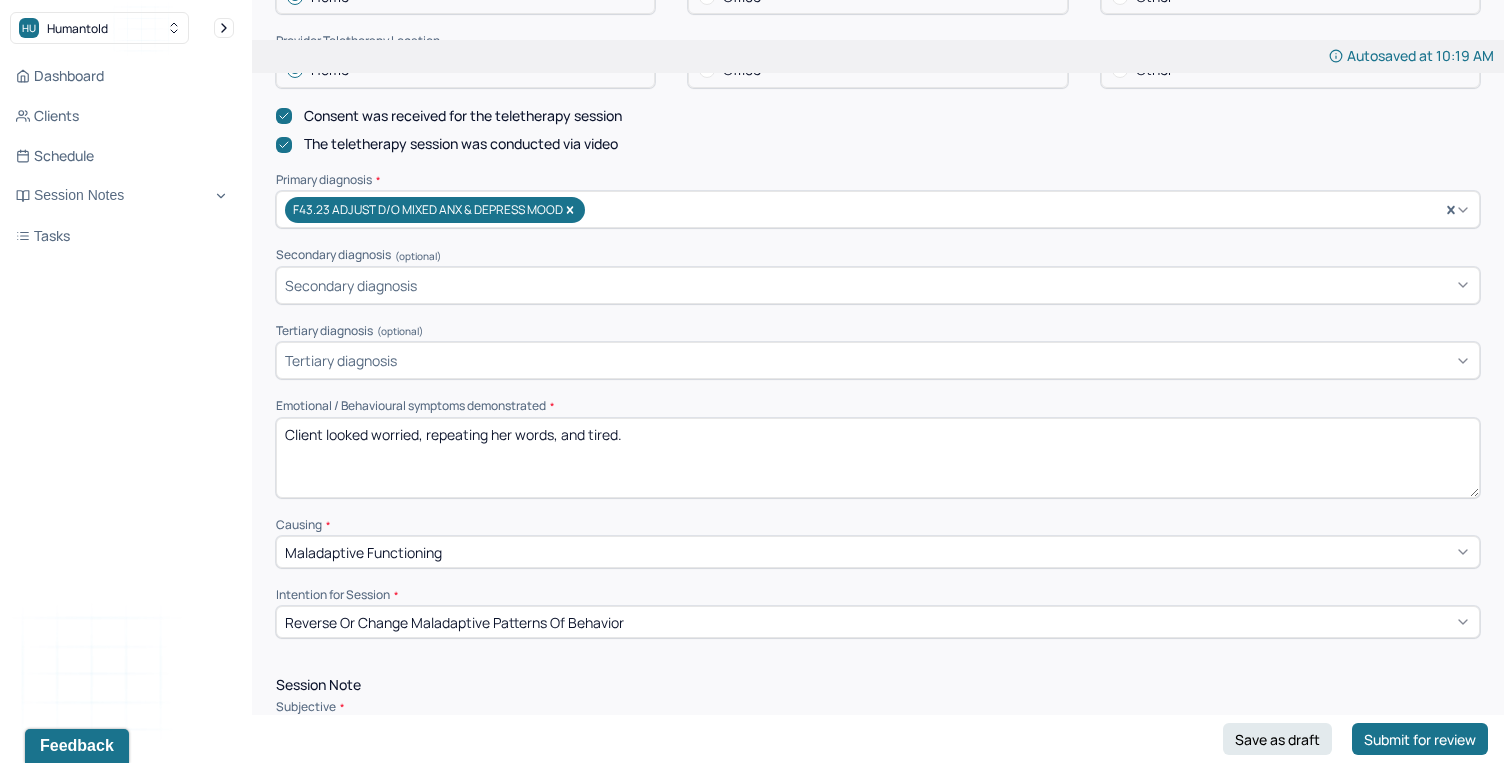 scroll, scrollTop: 595, scrollLeft: 0, axis: vertical 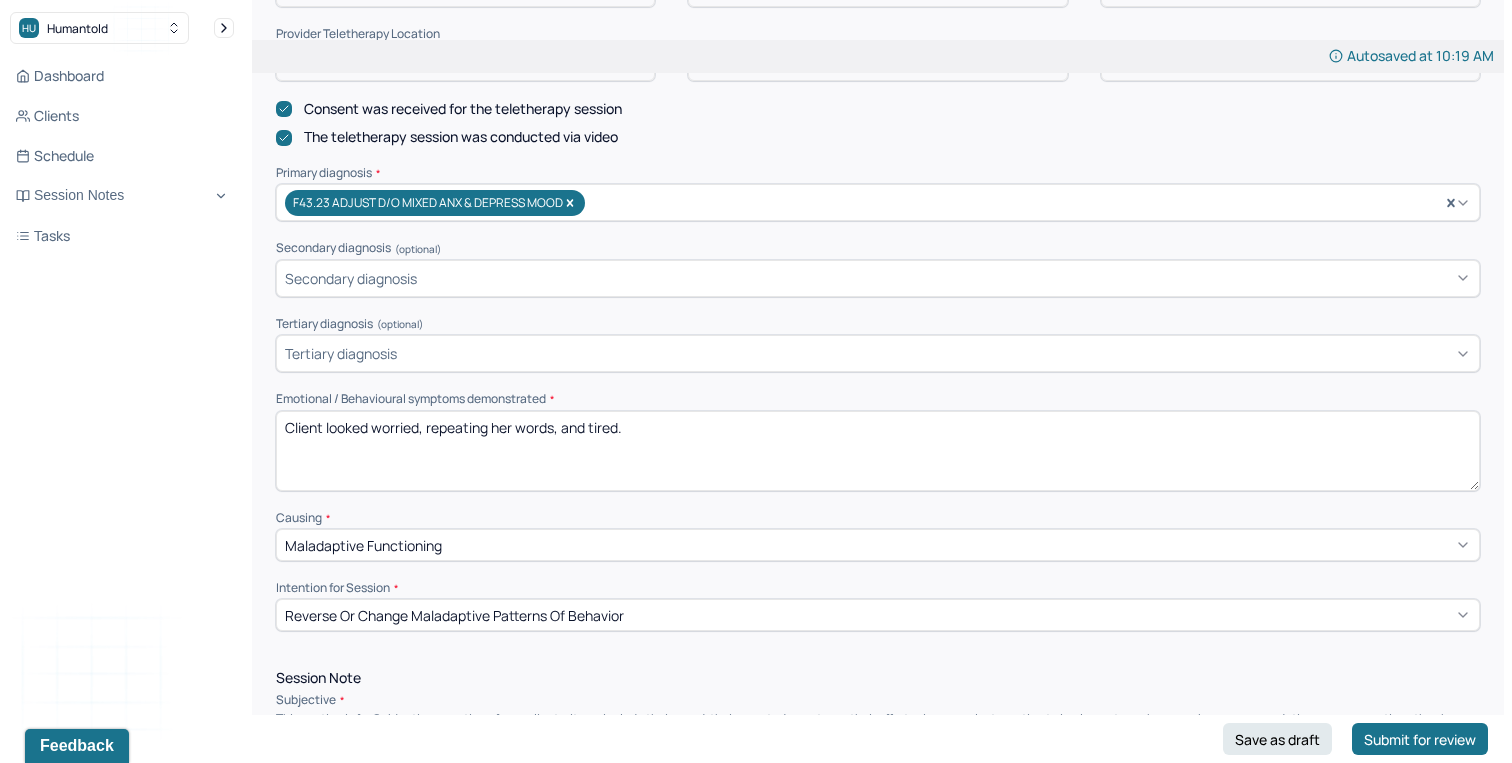 drag, startPoint x: 632, startPoint y: 409, endPoint x: 428, endPoint y: 397, distance: 204.35263 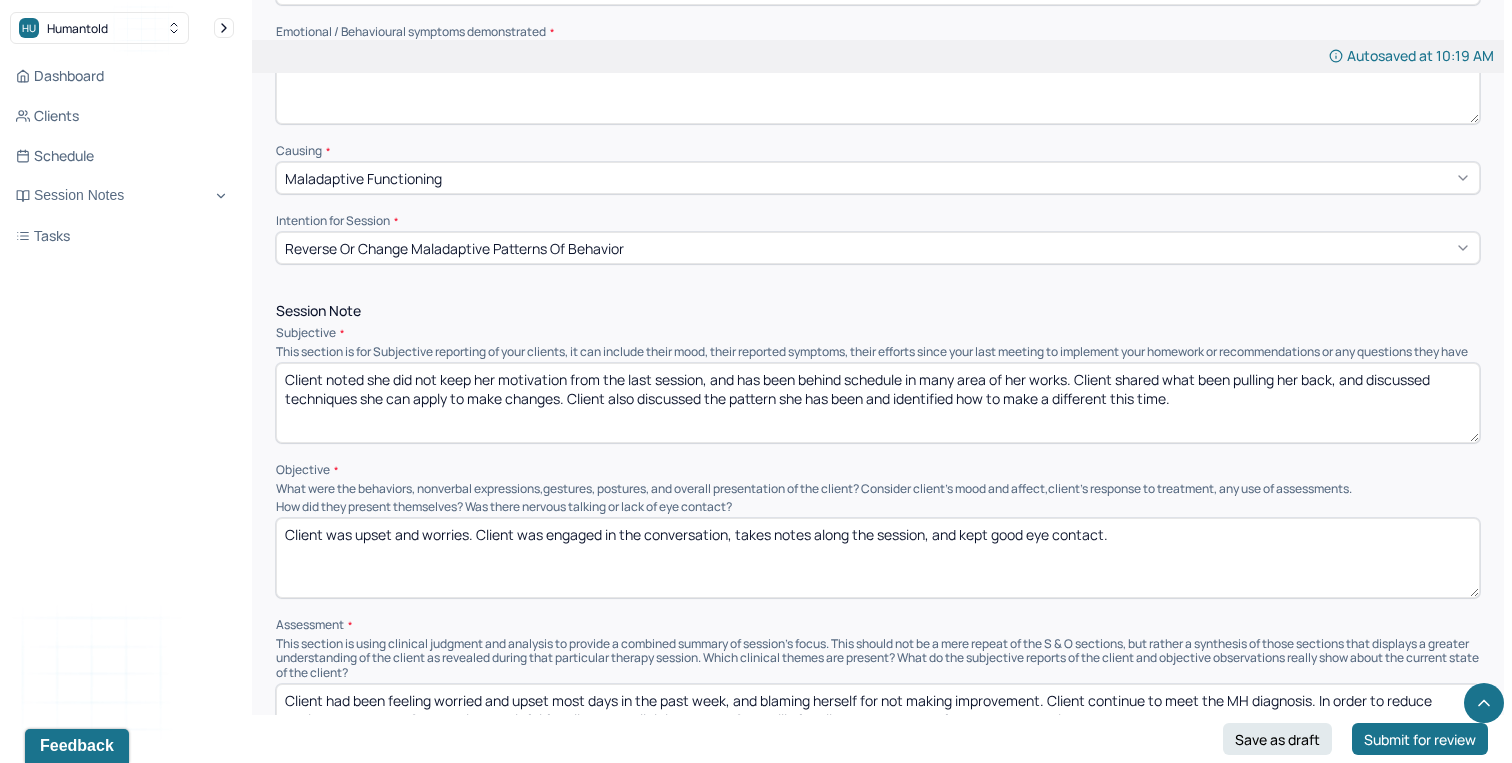 scroll, scrollTop: 975, scrollLeft: 0, axis: vertical 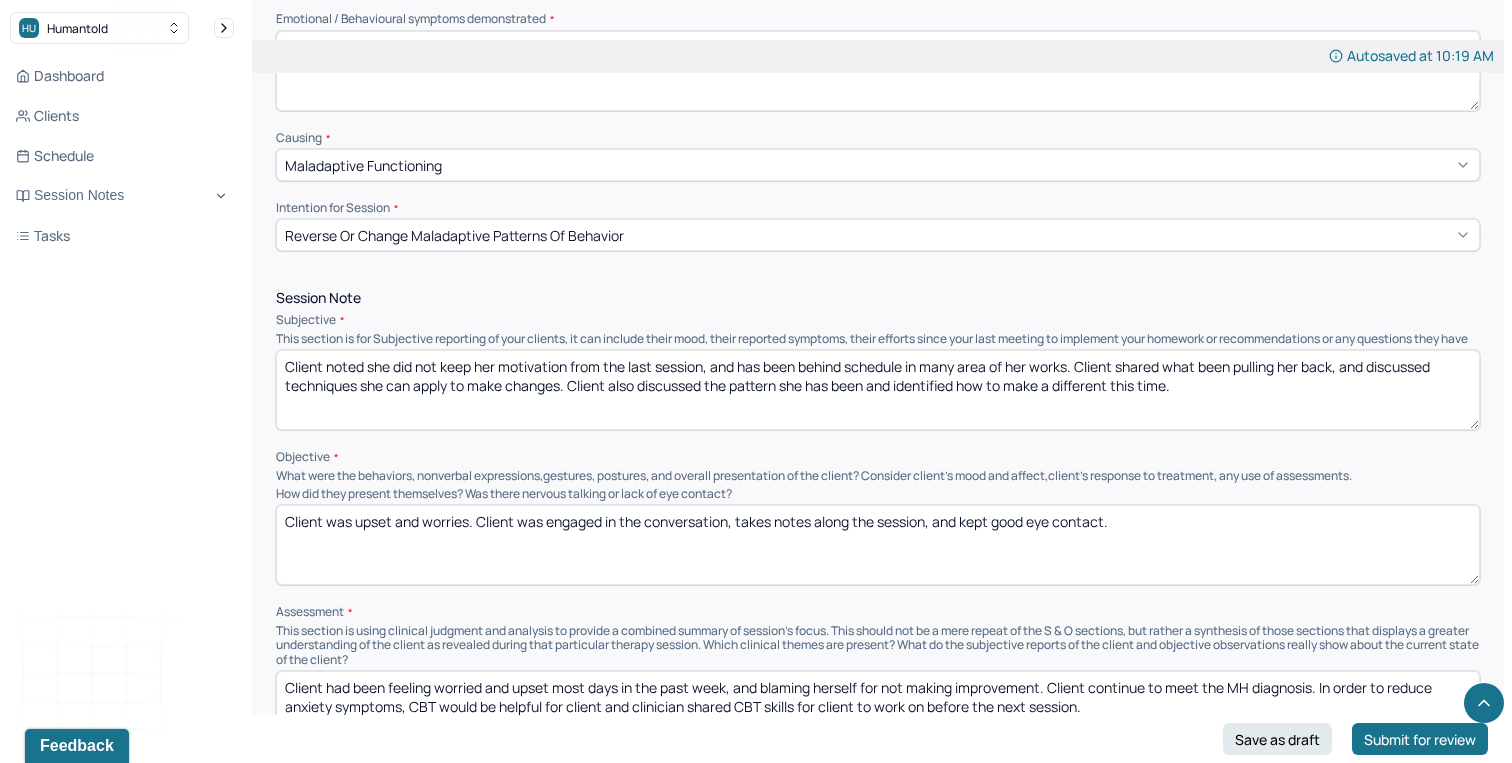 type on "Client looked worried, overwhelmed, and tired." 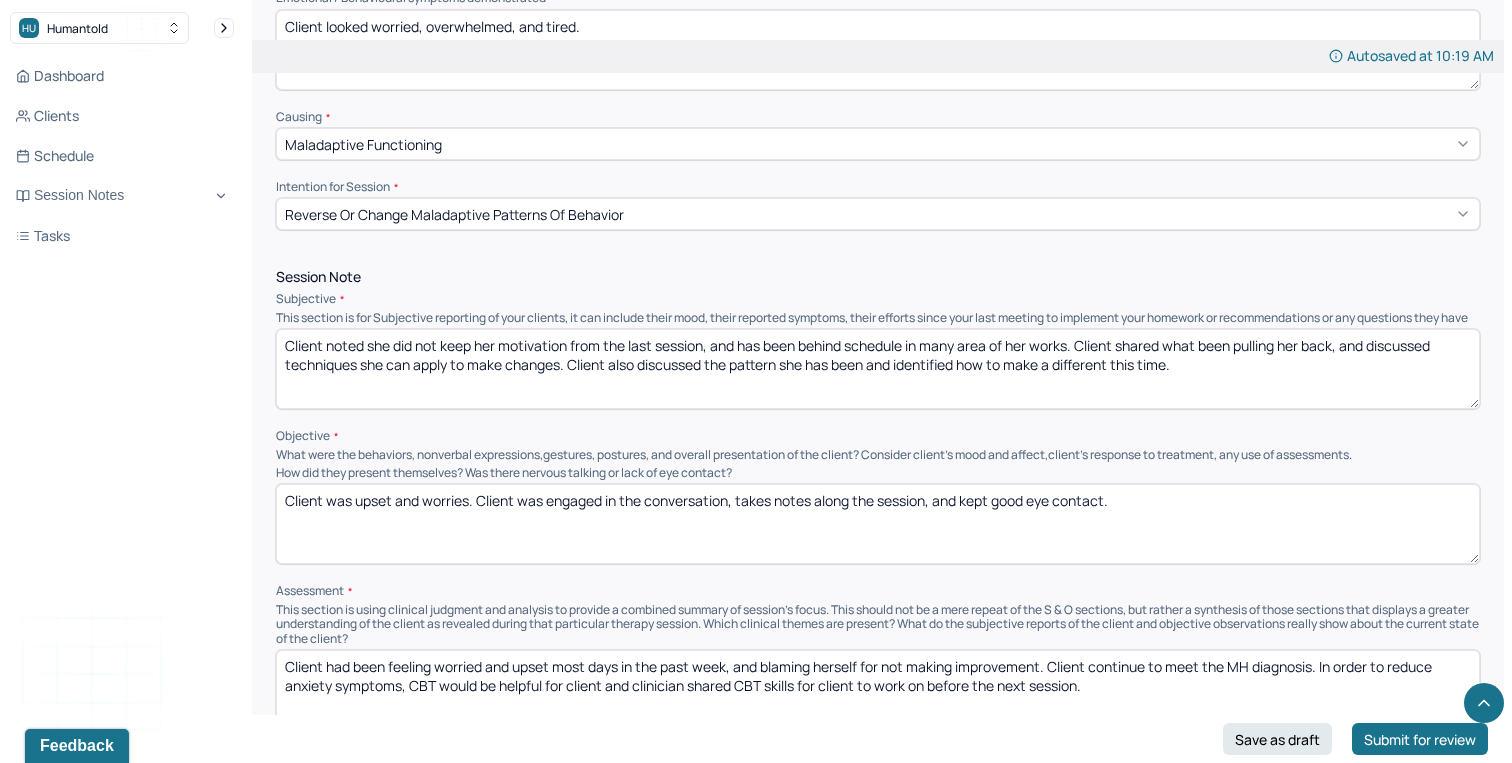 scroll, scrollTop: 997, scrollLeft: 0, axis: vertical 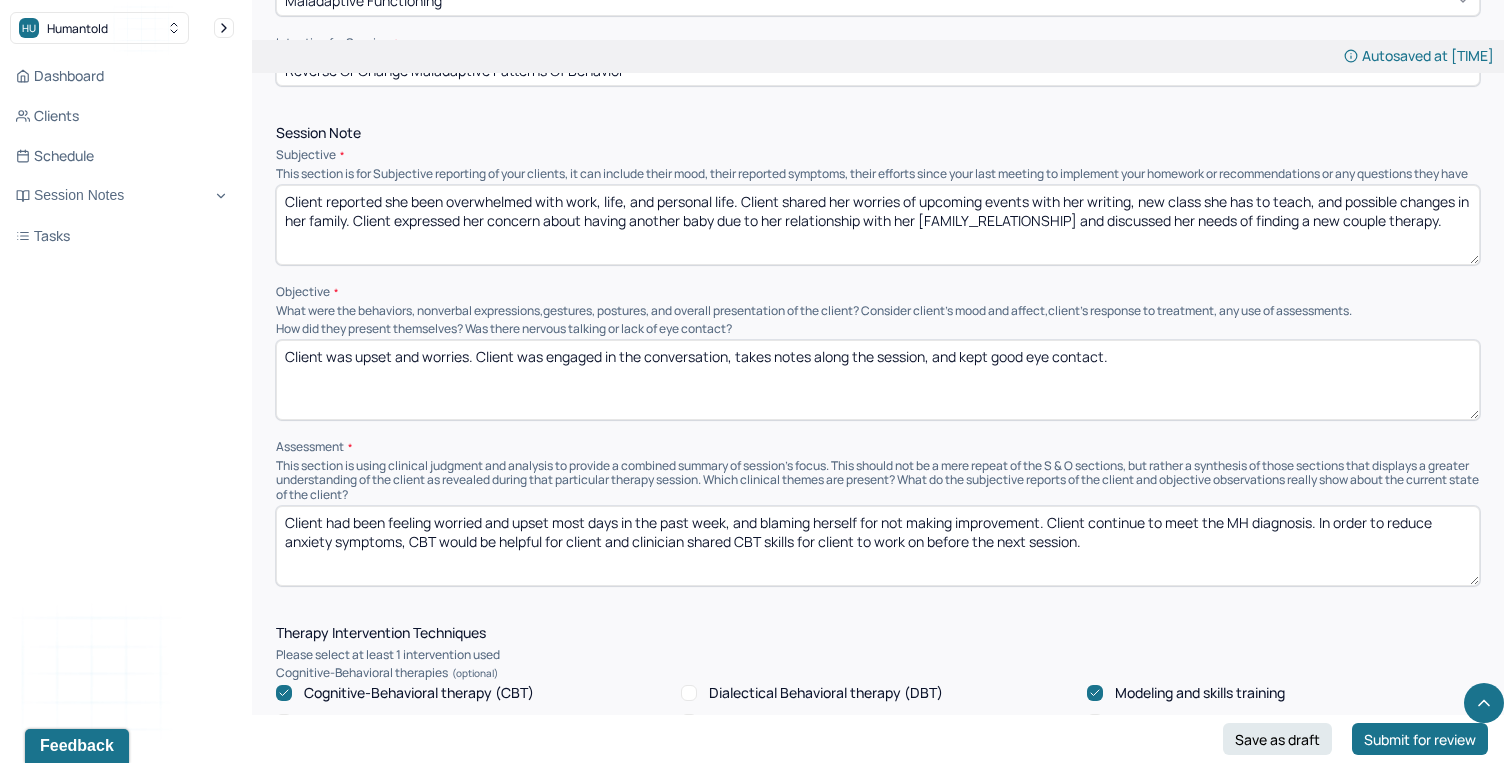 click on "Client reported she been overwhelmed with work, life, and personal life. Client shared her worries of upcoming events with her writing, new class she has to teach, and possible changes in her family. Client expressed her concern about having another baby due to her relationship with her [FAMILY_RELATIONSHIP] and discussed her needs of finding a new couple therapy." at bounding box center [878, 225] 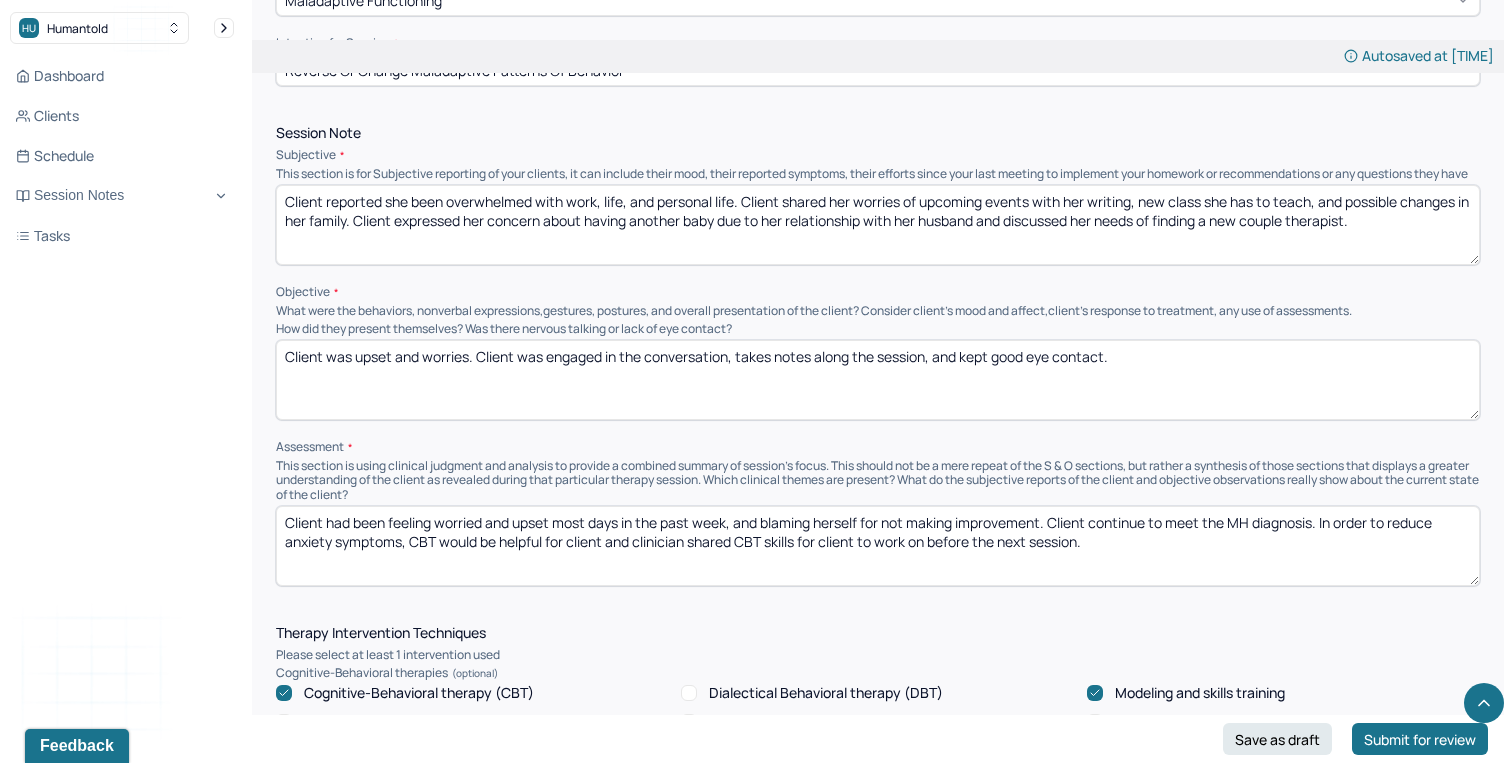 type on "Client reported she been overwhelmed with work, life, and personal life. Client shared her worries of upcoming events with her writing, new class she has to teach, and possible changes in her family. Client expressed her concern about having another baby due to her relationship with her husband and discussed her needs of finding a new couple therapist." 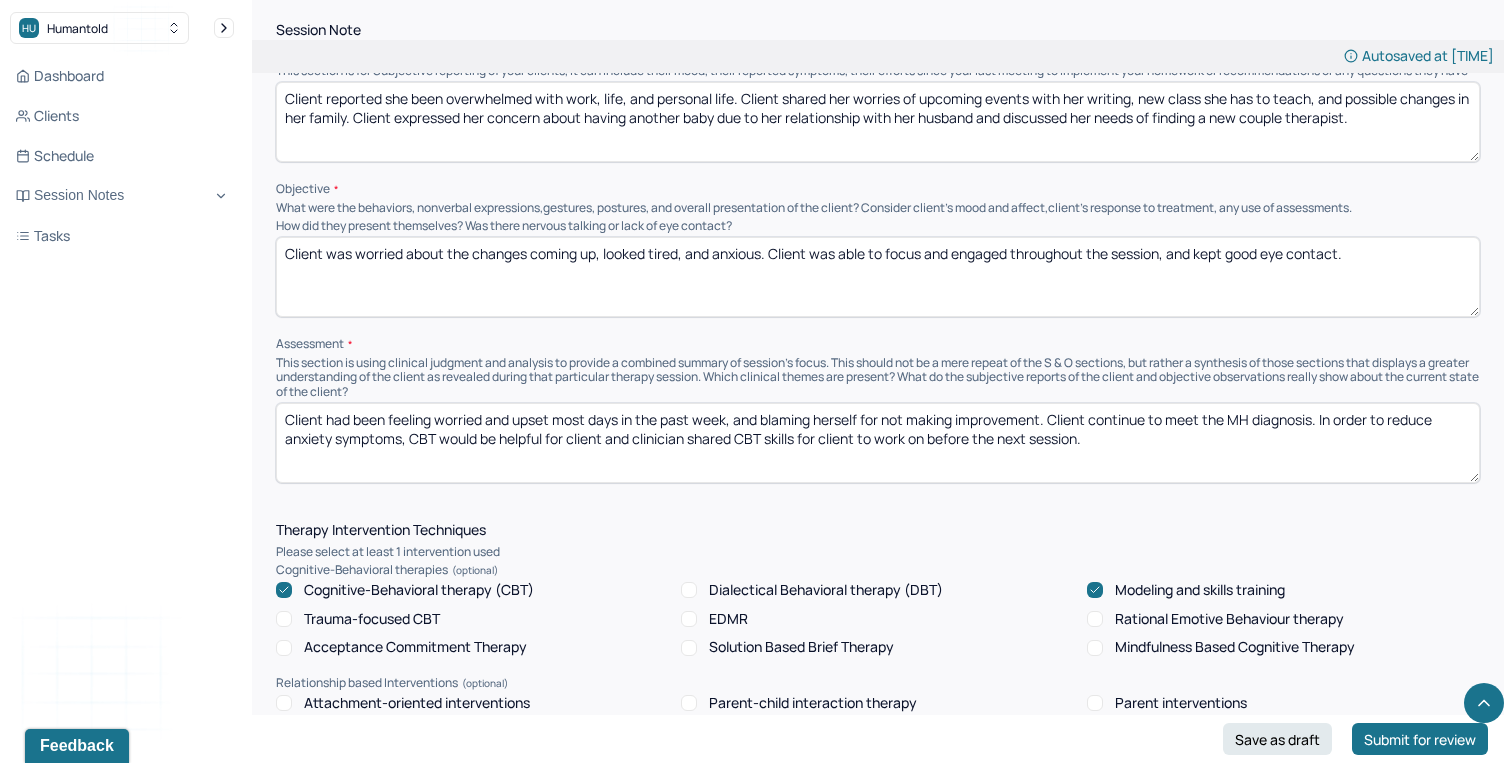 scroll, scrollTop: 1275, scrollLeft: 0, axis: vertical 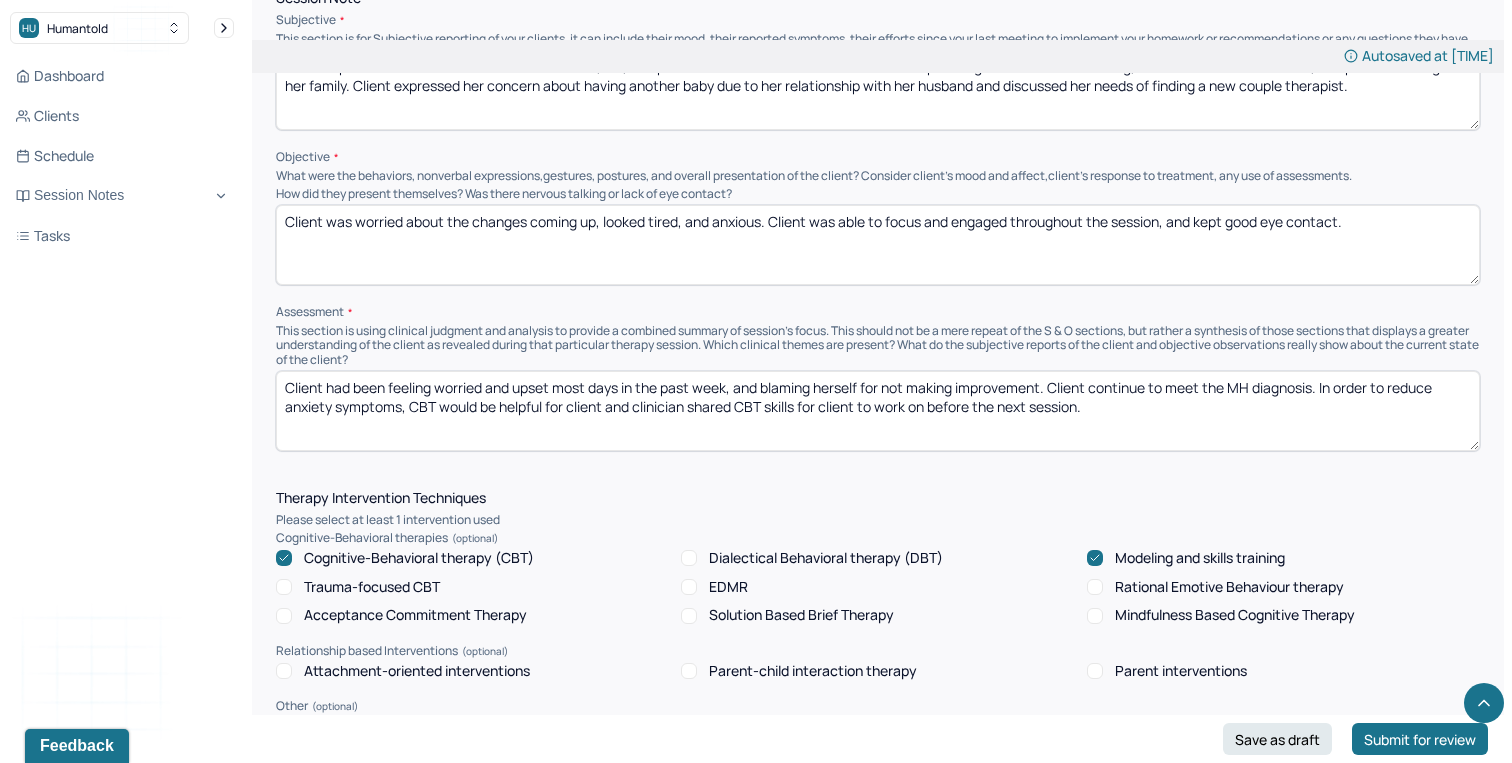 type on "Client was worried about the changes coming up, looked tired, and anxious. Client was able to focus and engaged throughout the session, and kept good eye contact." 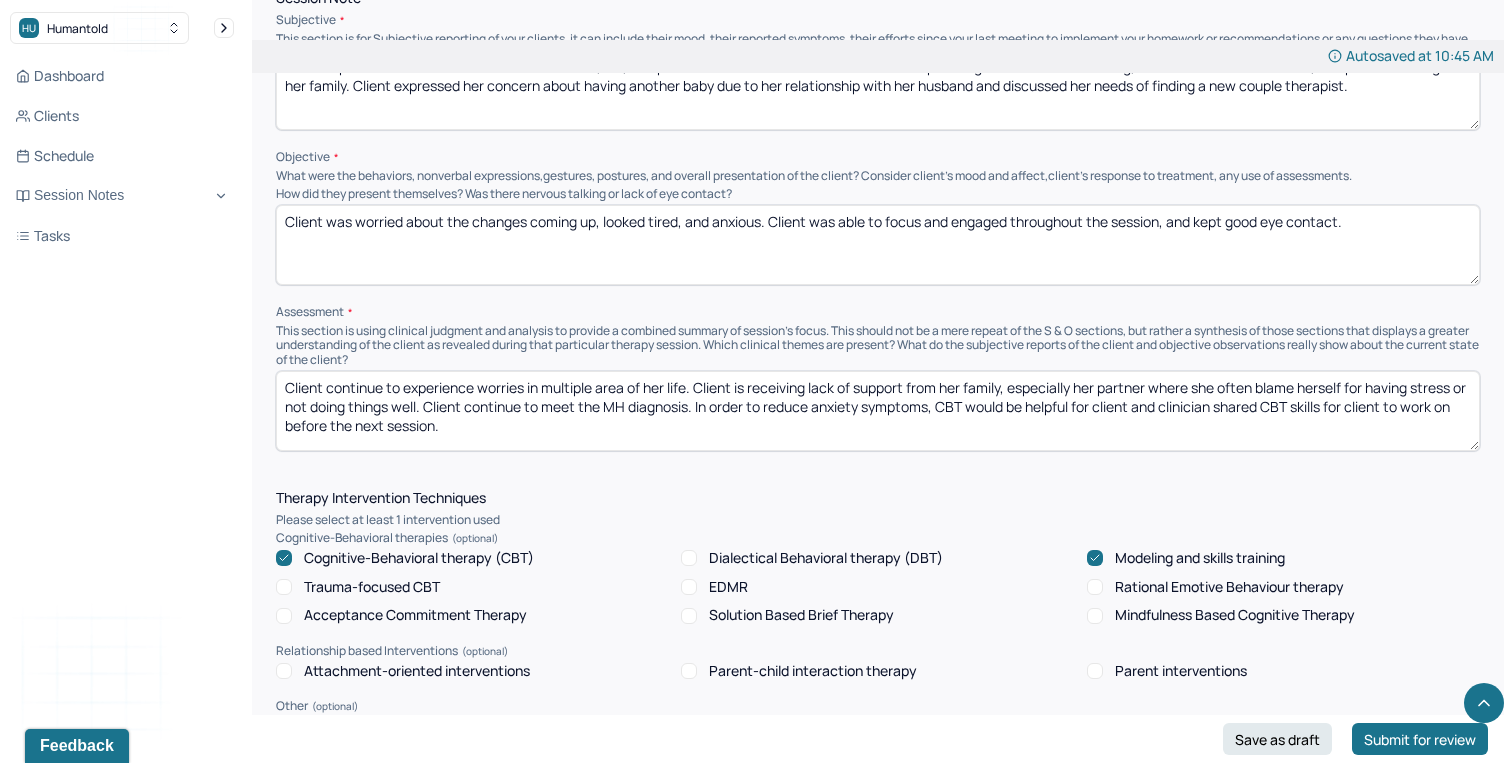 click on "Client continue to experience worries in multiple area of her life. Client is receiving lack of support from her family, especially her partner where she often blame herself for having stress or not doing things well. Client continue to meet the MH diagnosis. In order to reduce anxiety symptoms, CBT would be helpful for client and clinician shared CBT skills for client to work on before the next session." at bounding box center (878, 411) 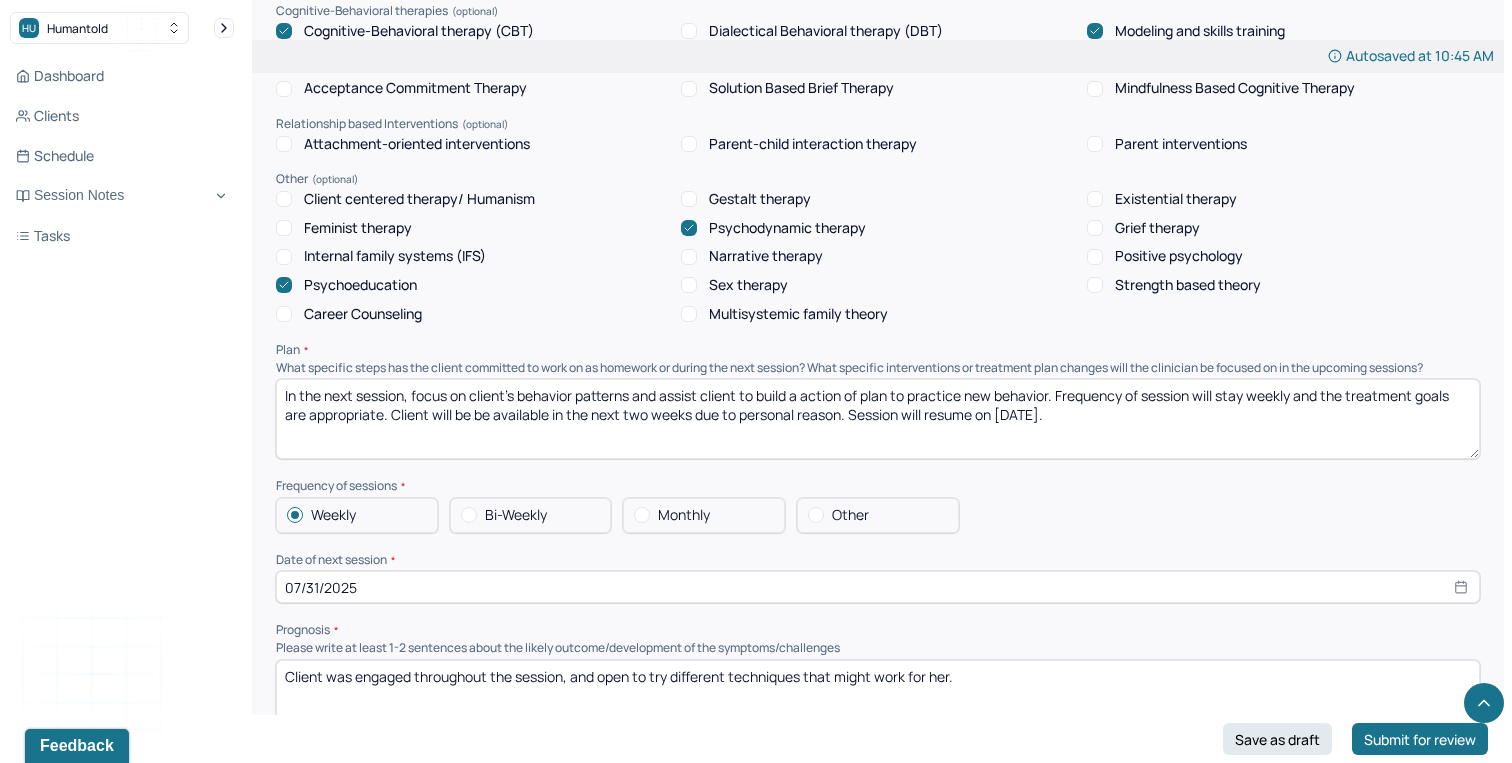 scroll, scrollTop: 1804, scrollLeft: 0, axis: vertical 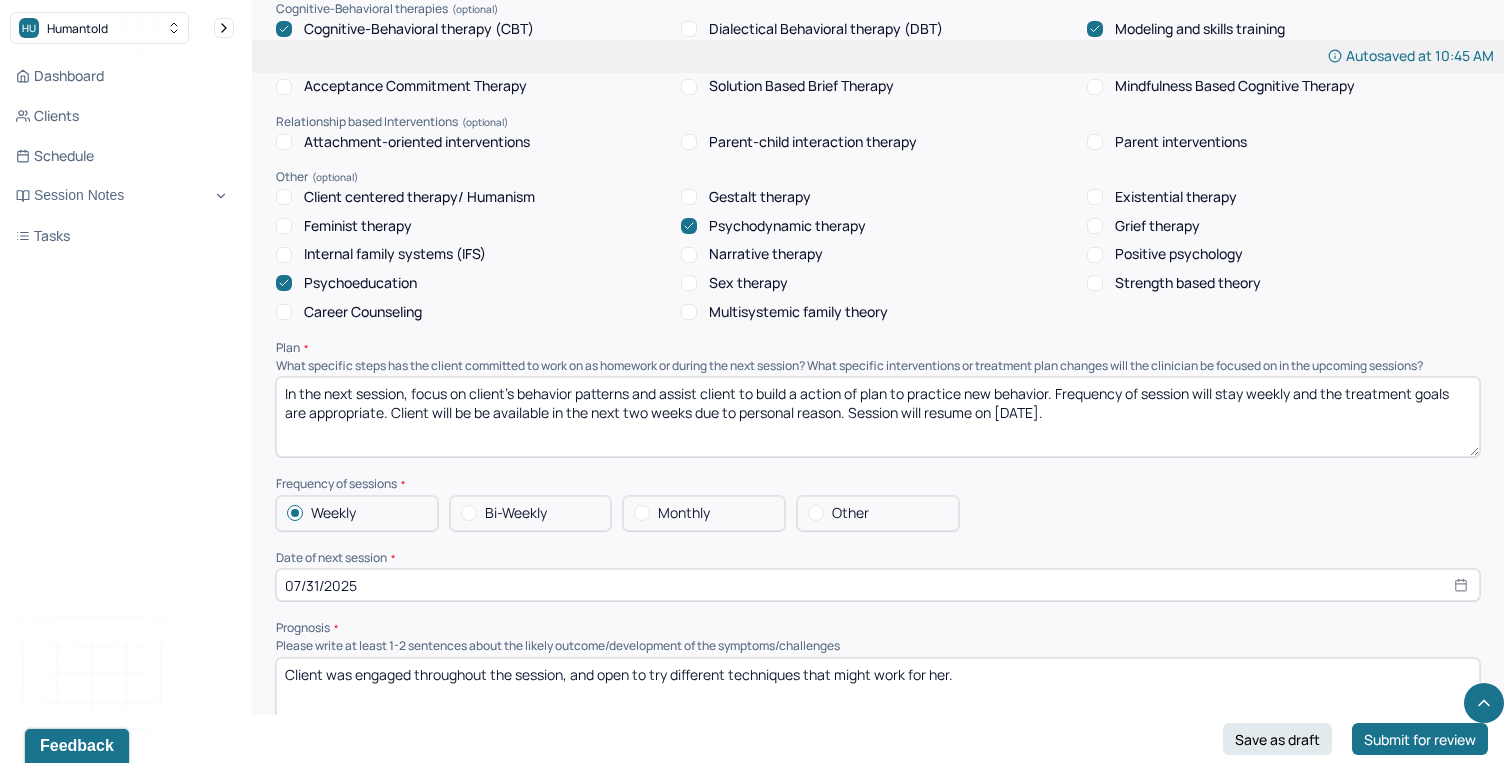 type on "Client continue to experience worries in multiple area of her life. Client is receiving lack of support from her family, especially her partner where she often blame herself for having stress or not doing things well. Client continue to meet the MH diagnosis. In order to reduce anxiety symptoms, CBT would be helpful for client and clinician shared CBT skills for client to work on before the next session." 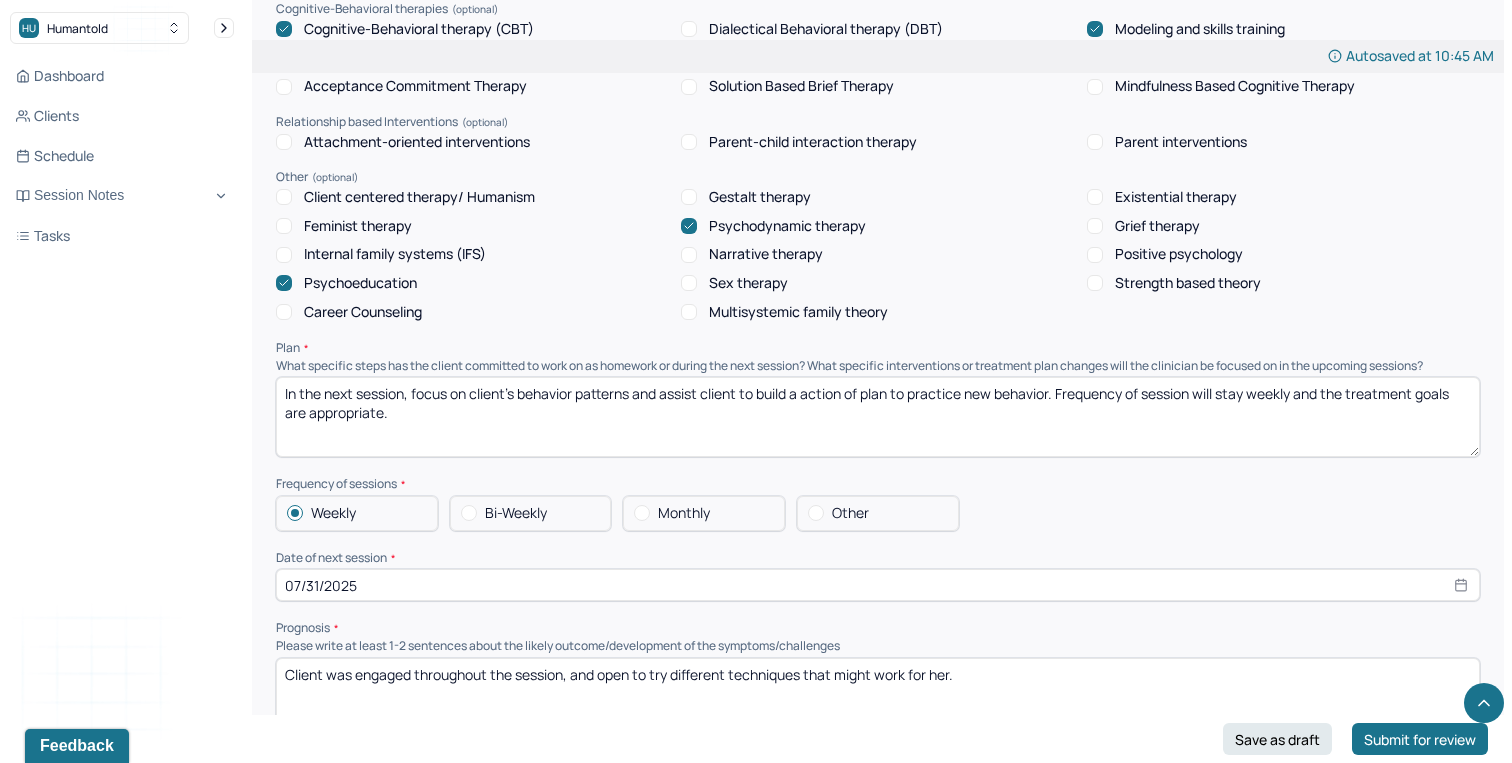 type on "In the next session, focus on client's behavior patterns and assist client to build a action of plan to practice new behavior. Frequency of session will stay weekly and the treatment goals are appropriate." 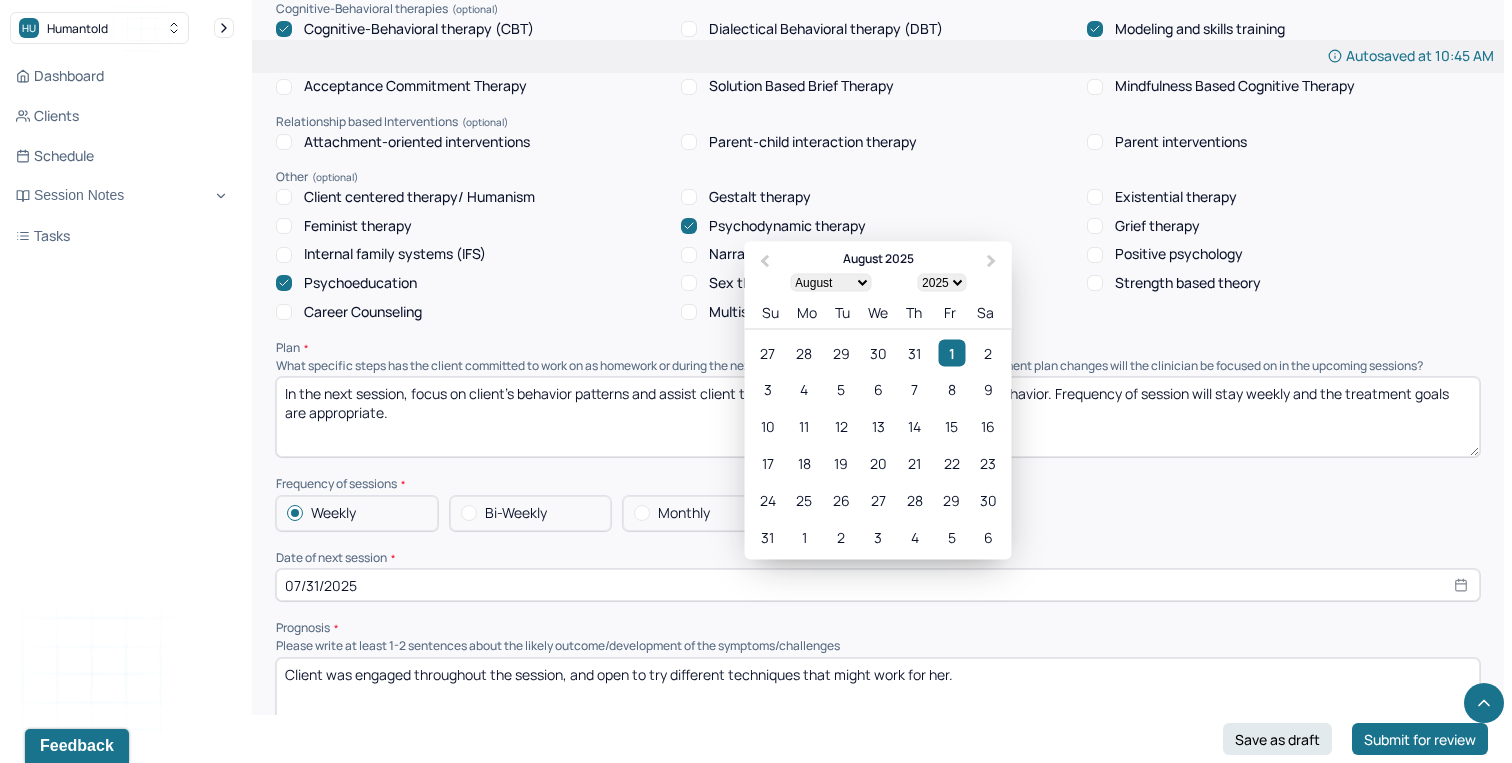 click on "07/31/2025" at bounding box center (878, 585) 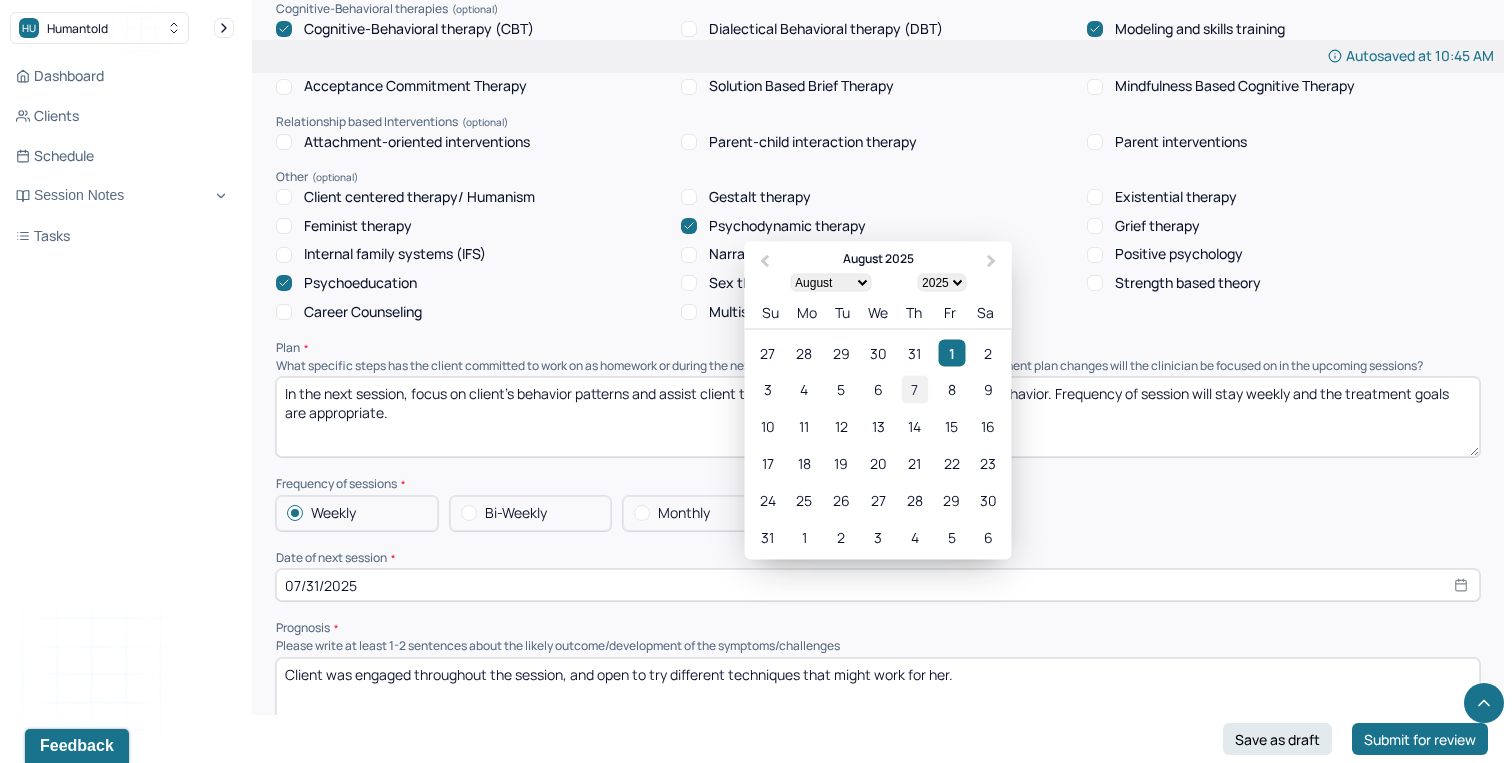 click on "7" at bounding box center [914, 389] 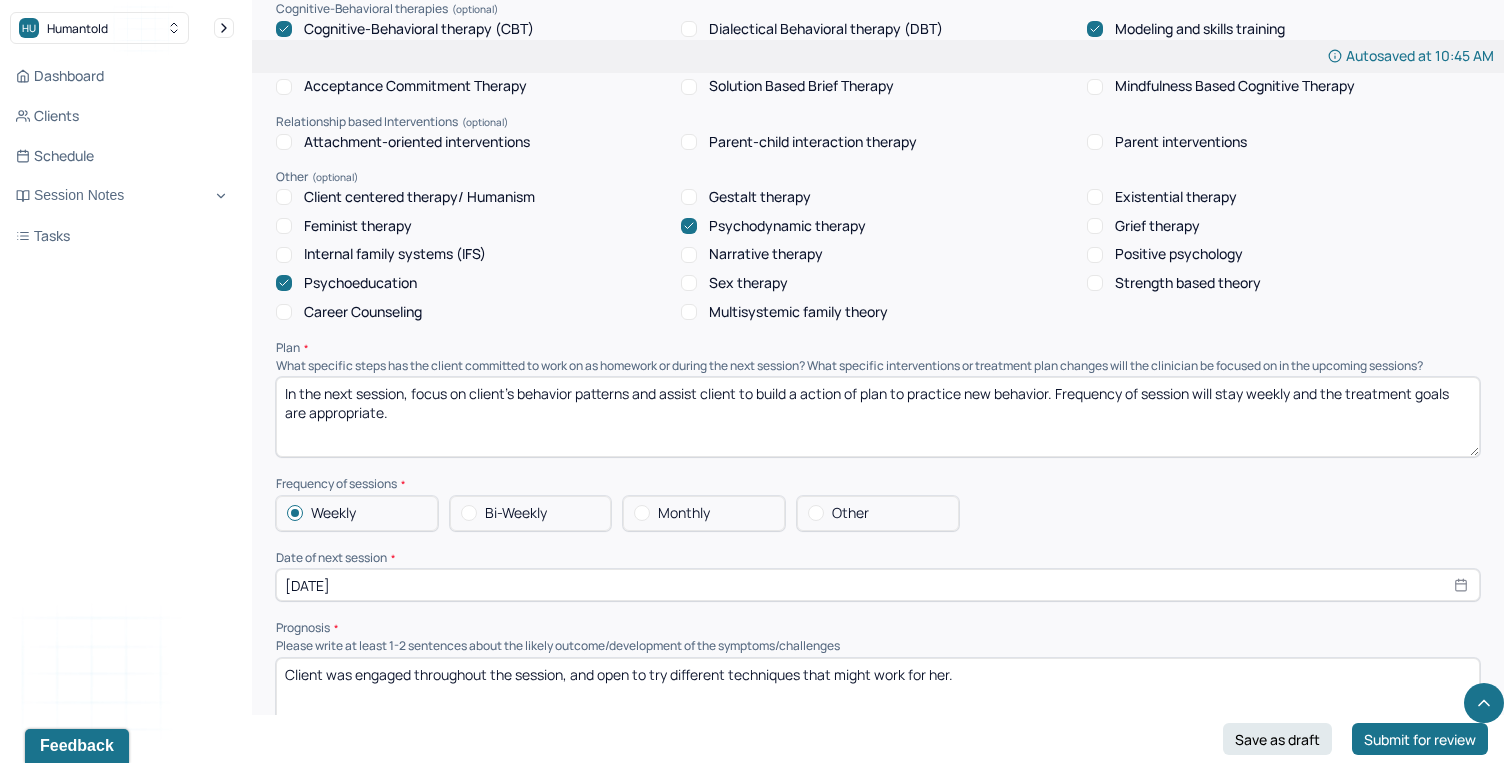 drag, startPoint x: 1055, startPoint y: 388, endPoint x: 413, endPoint y: 377, distance: 642.09424 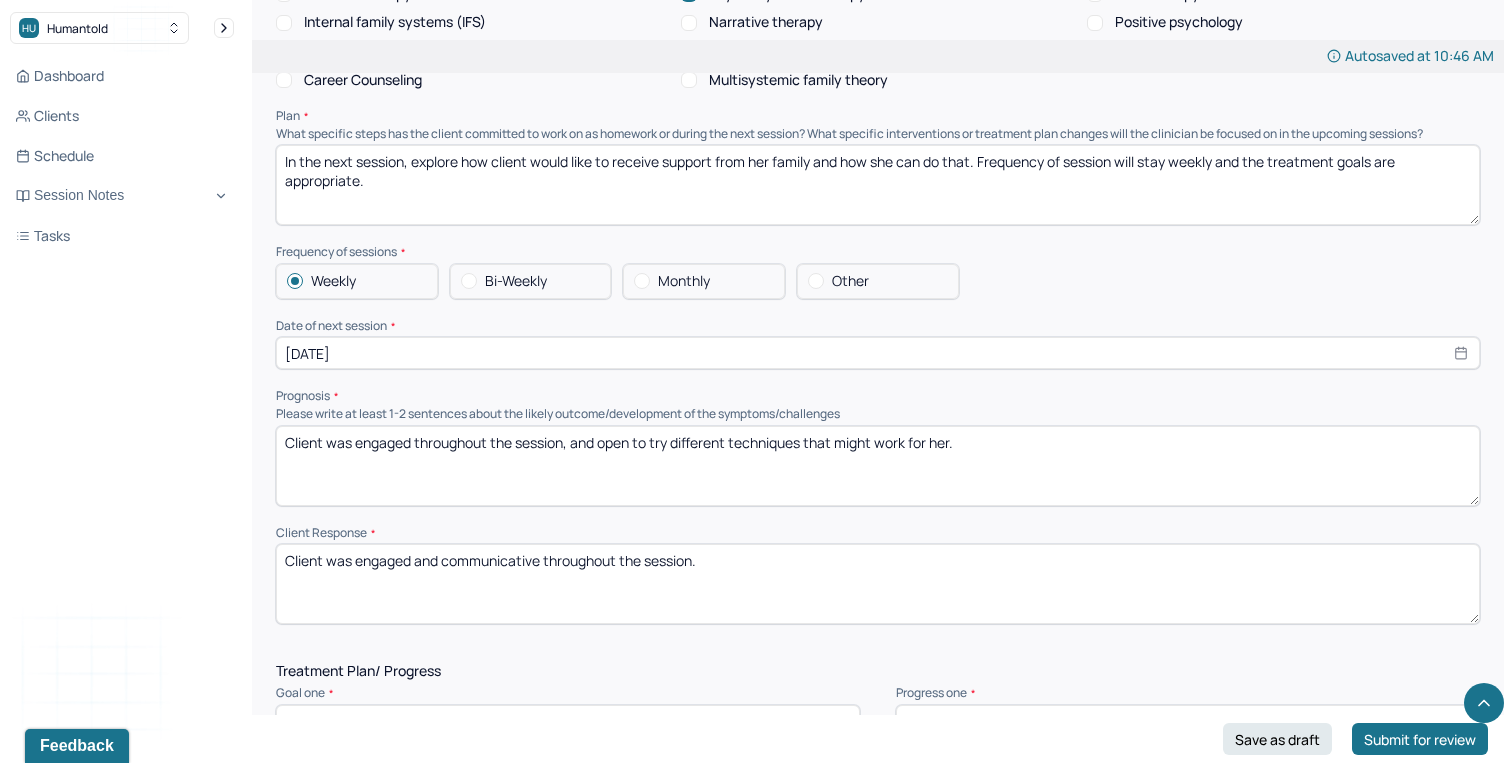 scroll, scrollTop: 2044, scrollLeft: 0, axis: vertical 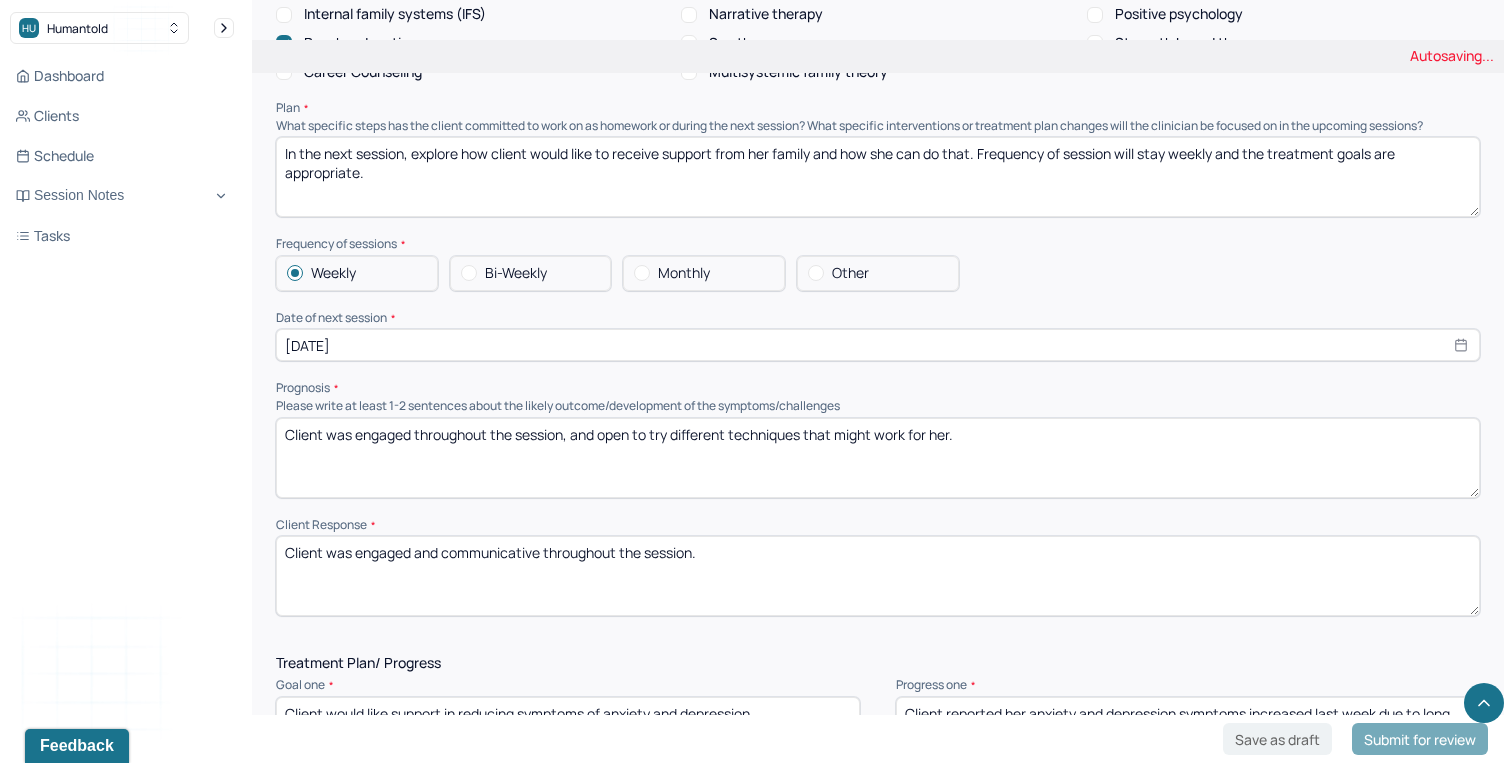 type on "In the next session, explore how client would like to receive support from her family and how she can do that. Frequency of session will stay weekly and the treatment goals are appropriate." 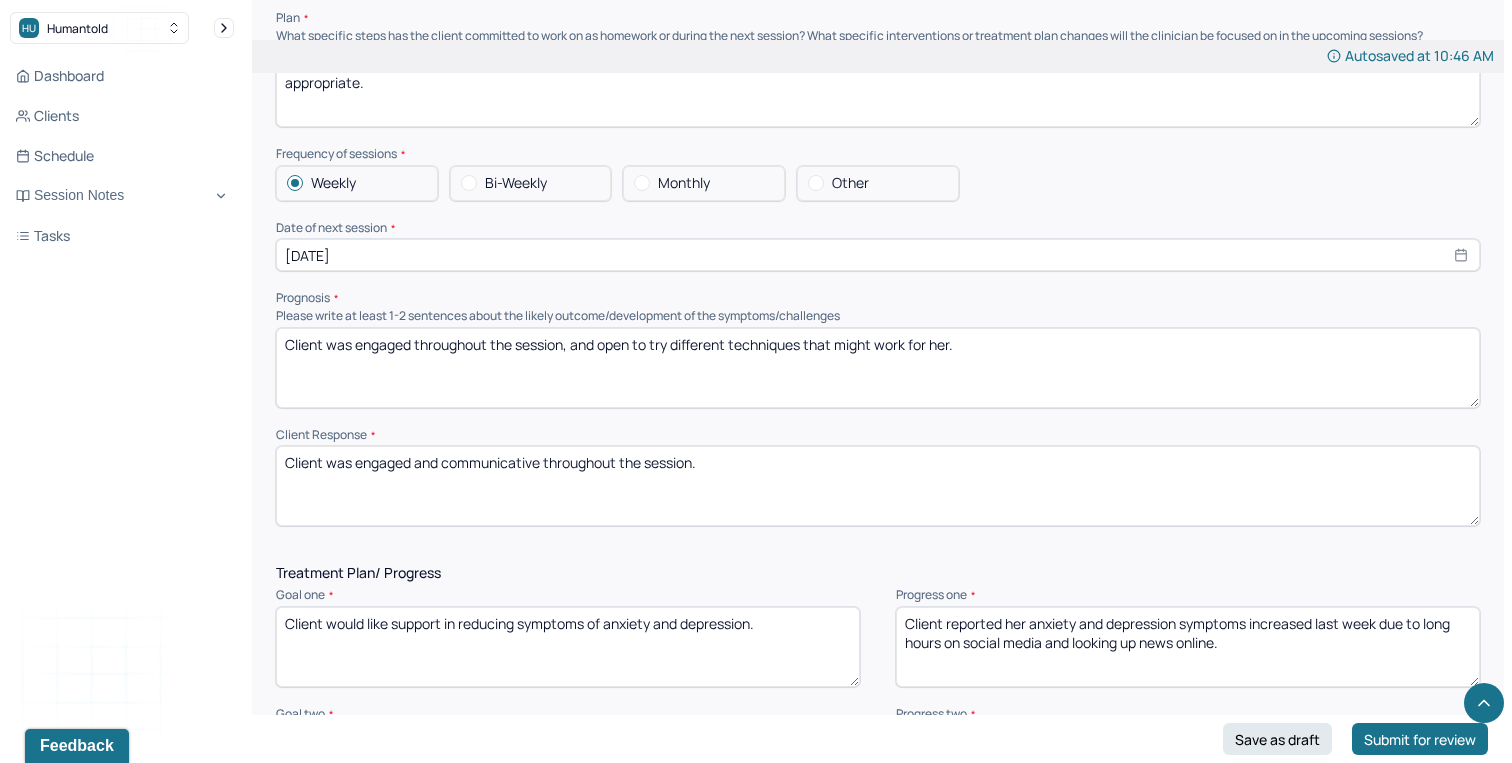 scroll, scrollTop: 2153, scrollLeft: 0, axis: vertical 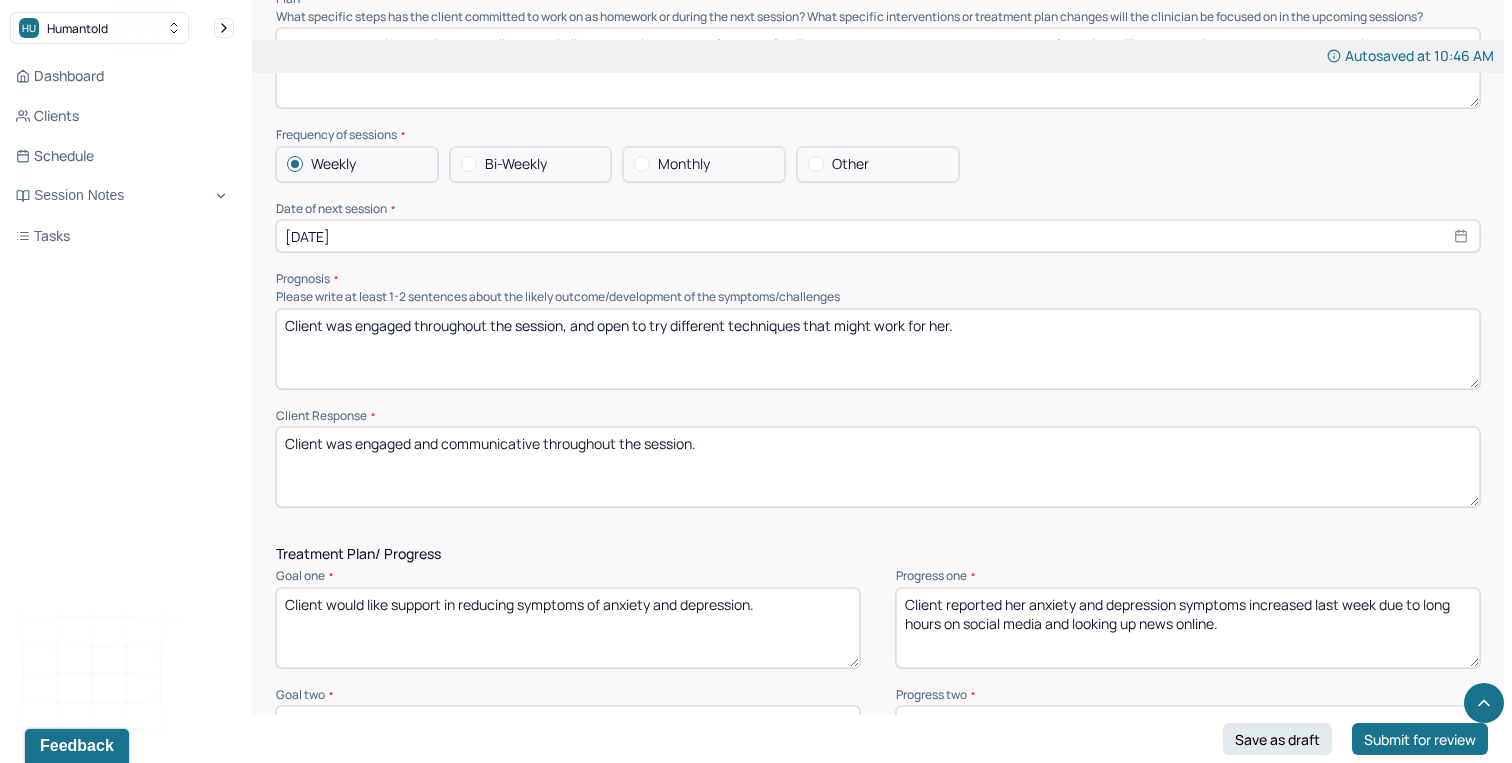 drag, startPoint x: 969, startPoint y: 309, endPoint x: 652, endPoint y: 309, distance: 317 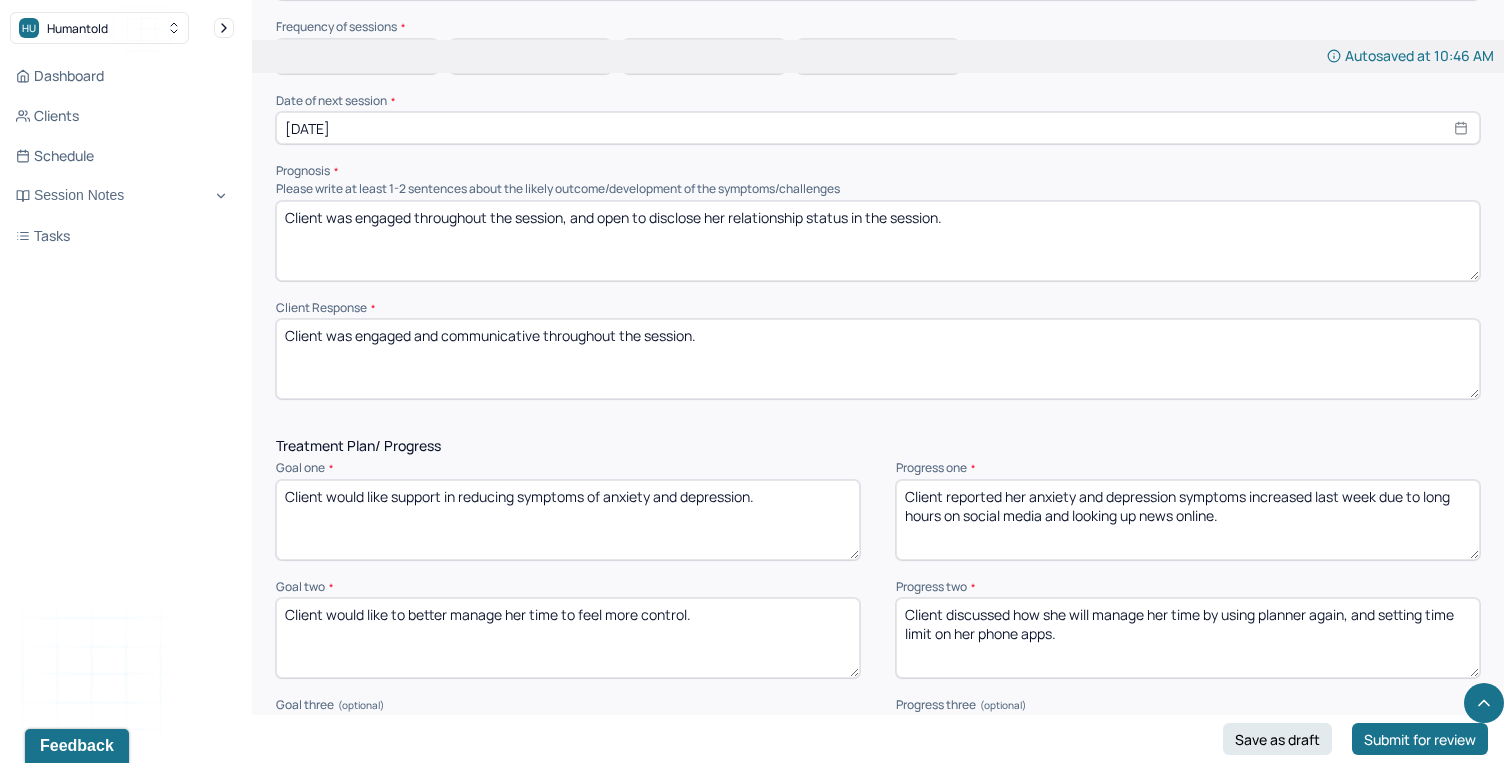 scroll, scrollTop: 2262, scrollLeft: 0, axis: vertical 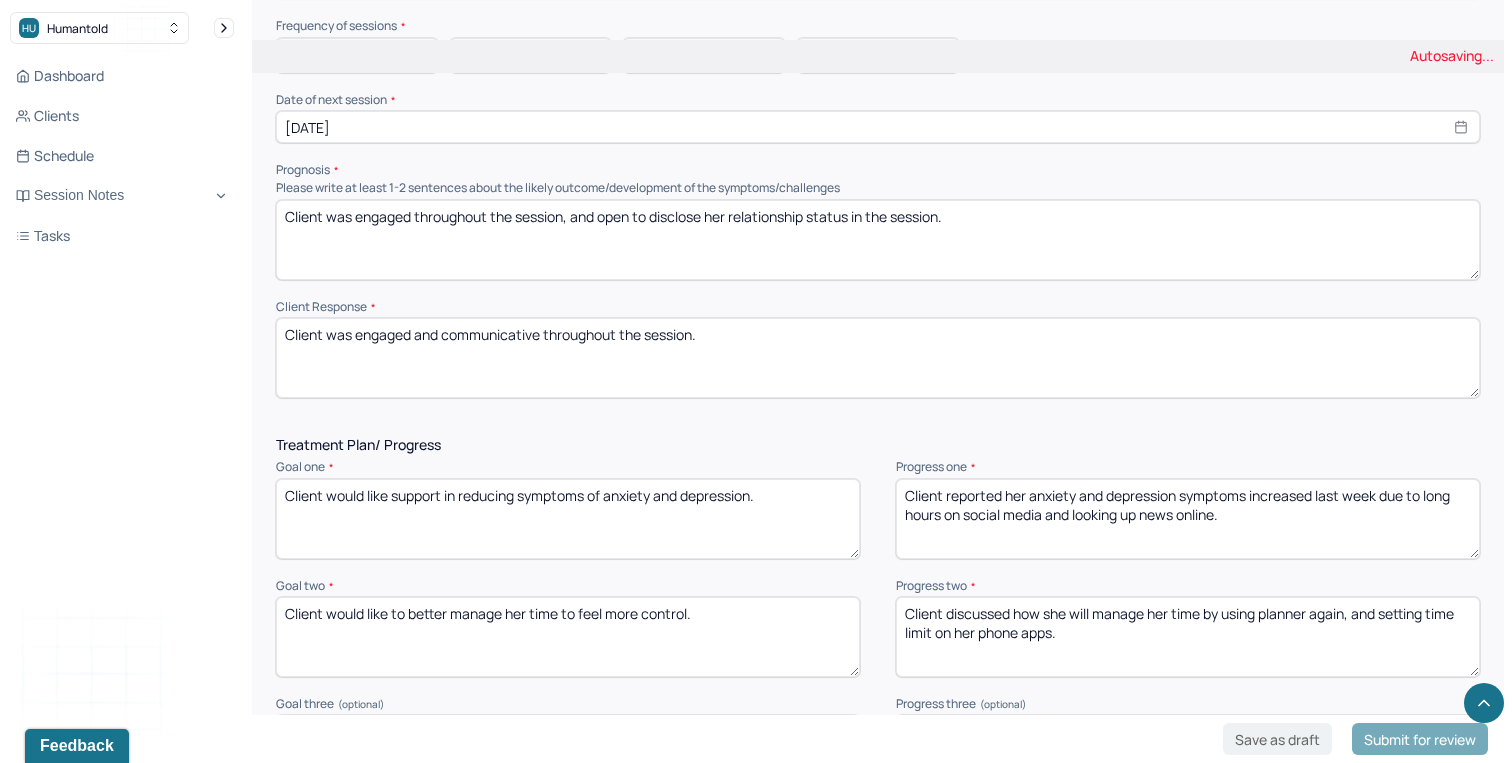 type on "Client was engaged throughout the session, and open to disclose her relationship status in the session." 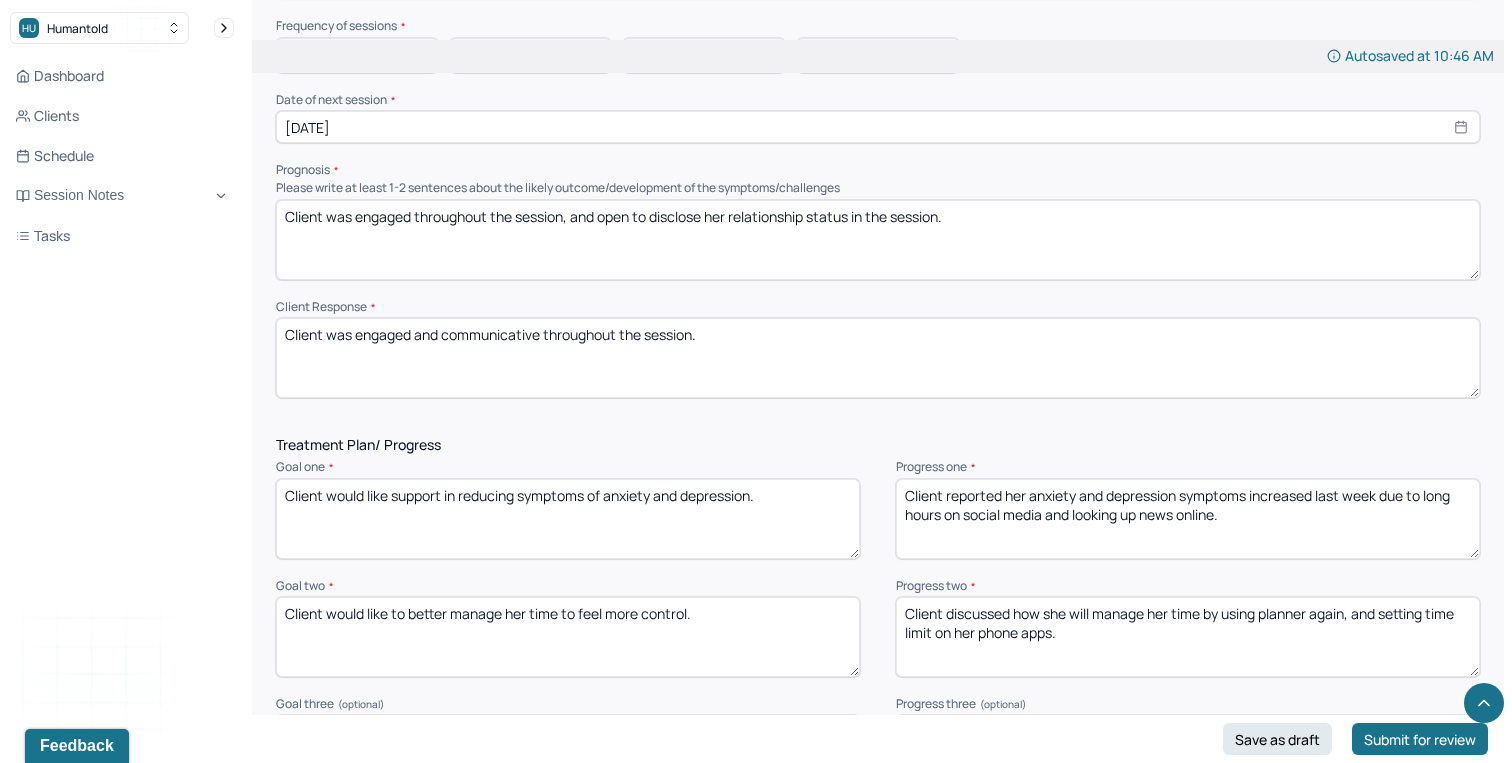 drag, startPoint x: 719, startPoint y: 332, endPoint x: 353, endPoint y: 324, distance: 366.08743 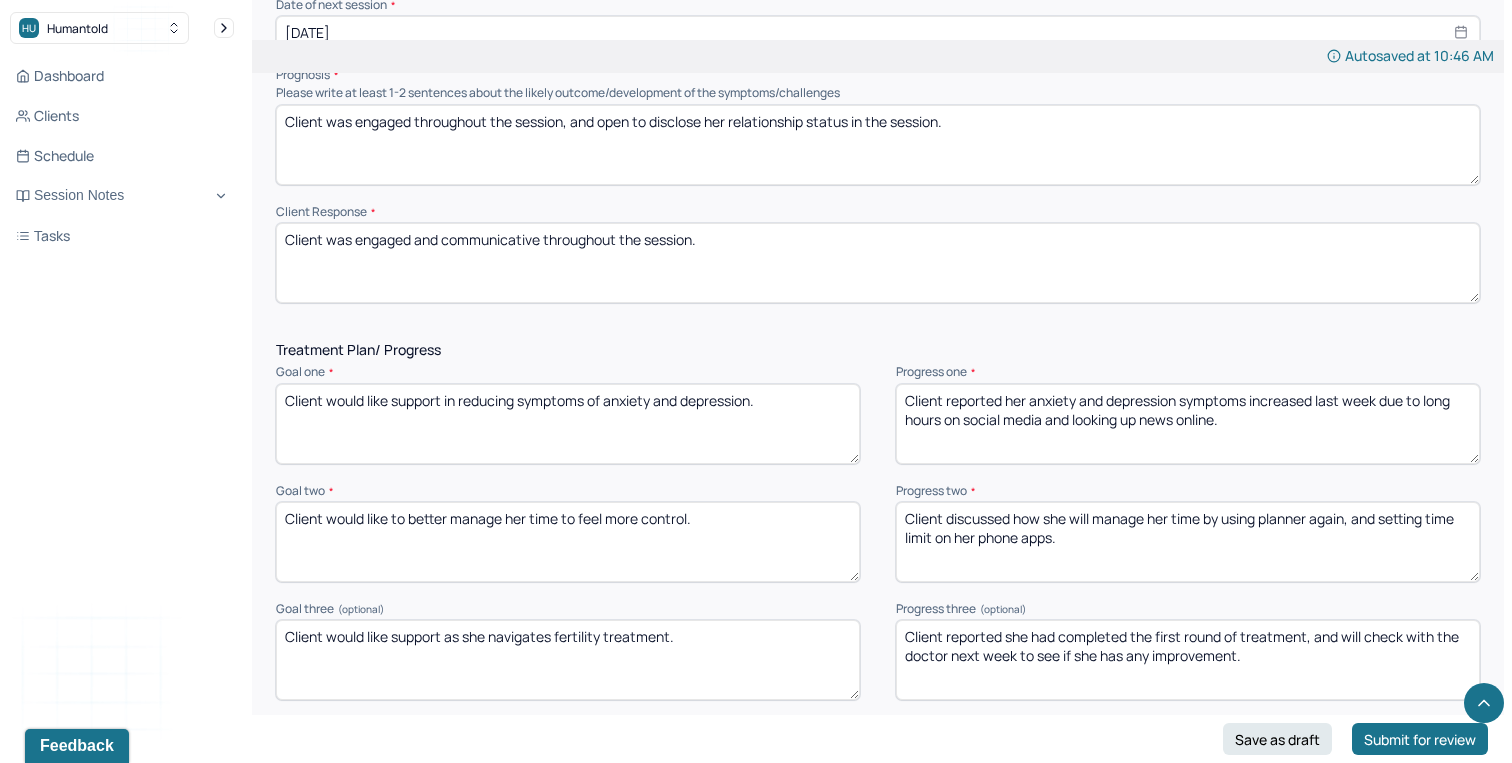 scroll, scrollTop: 2358, scrollLeft: 0, axis: vertical 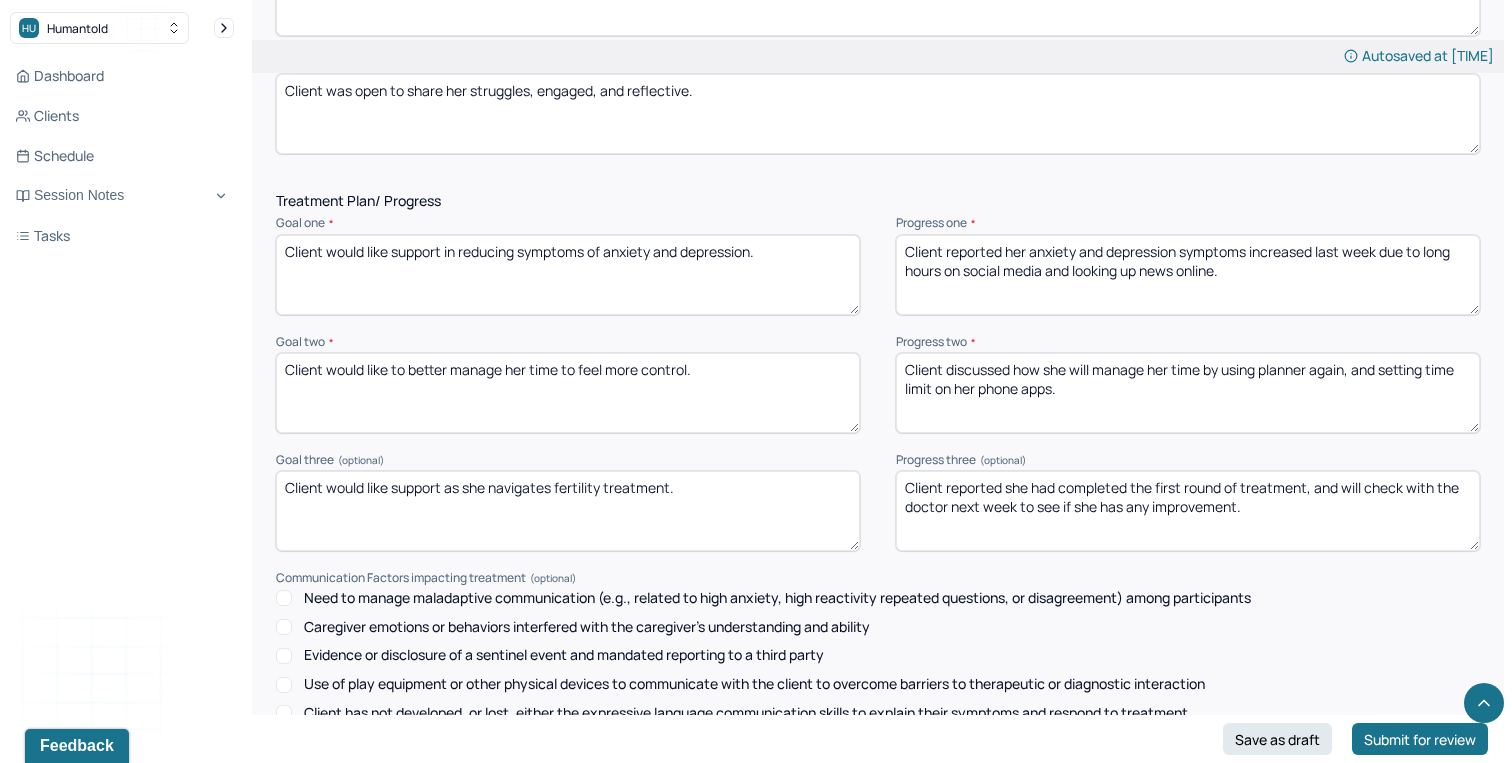 type on "Client was open to share her struggles, engaged, and reflective." 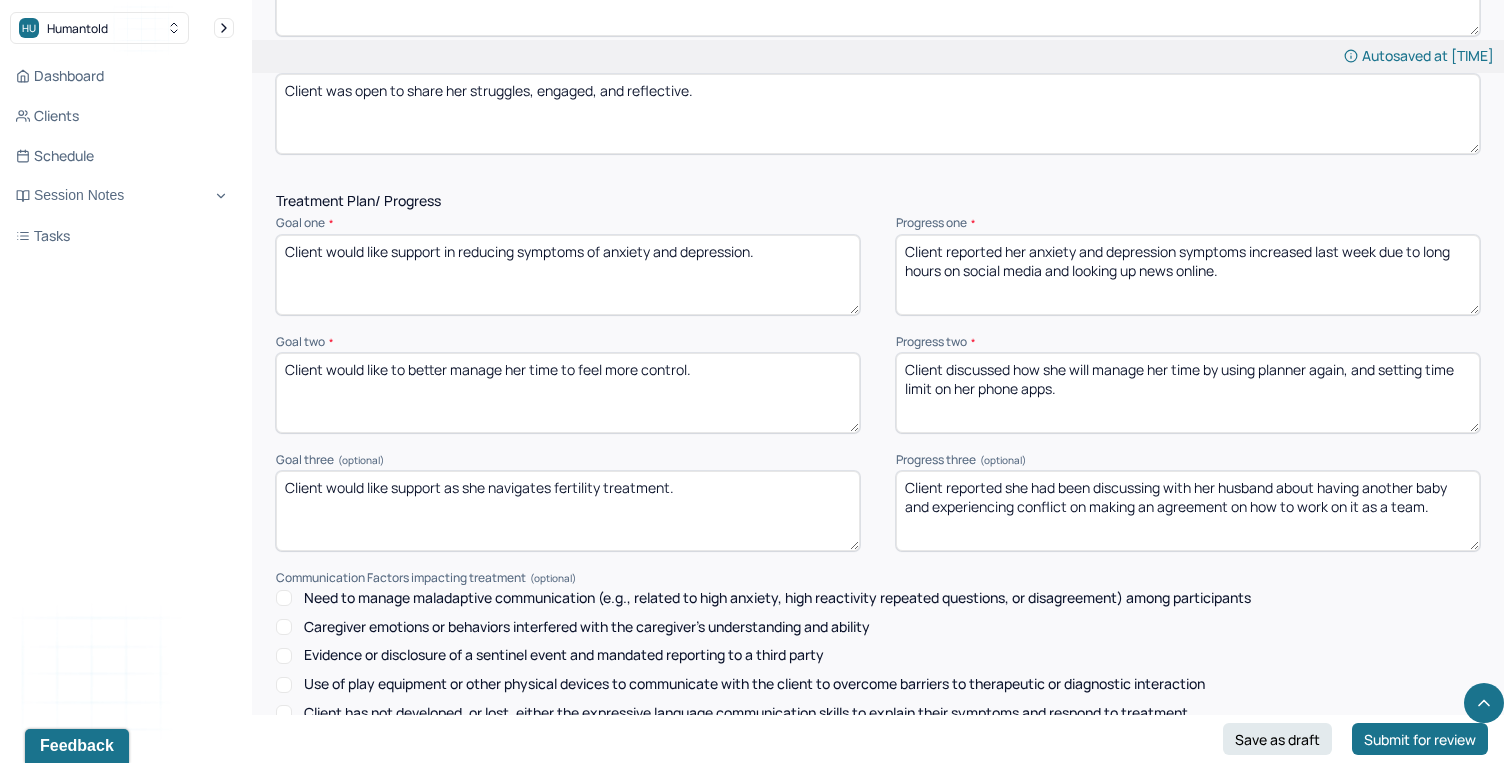 type on "Client reported she had been discussing with her husband about having another baby and experiencing conflict on making an agreement on how to work on it as a team." 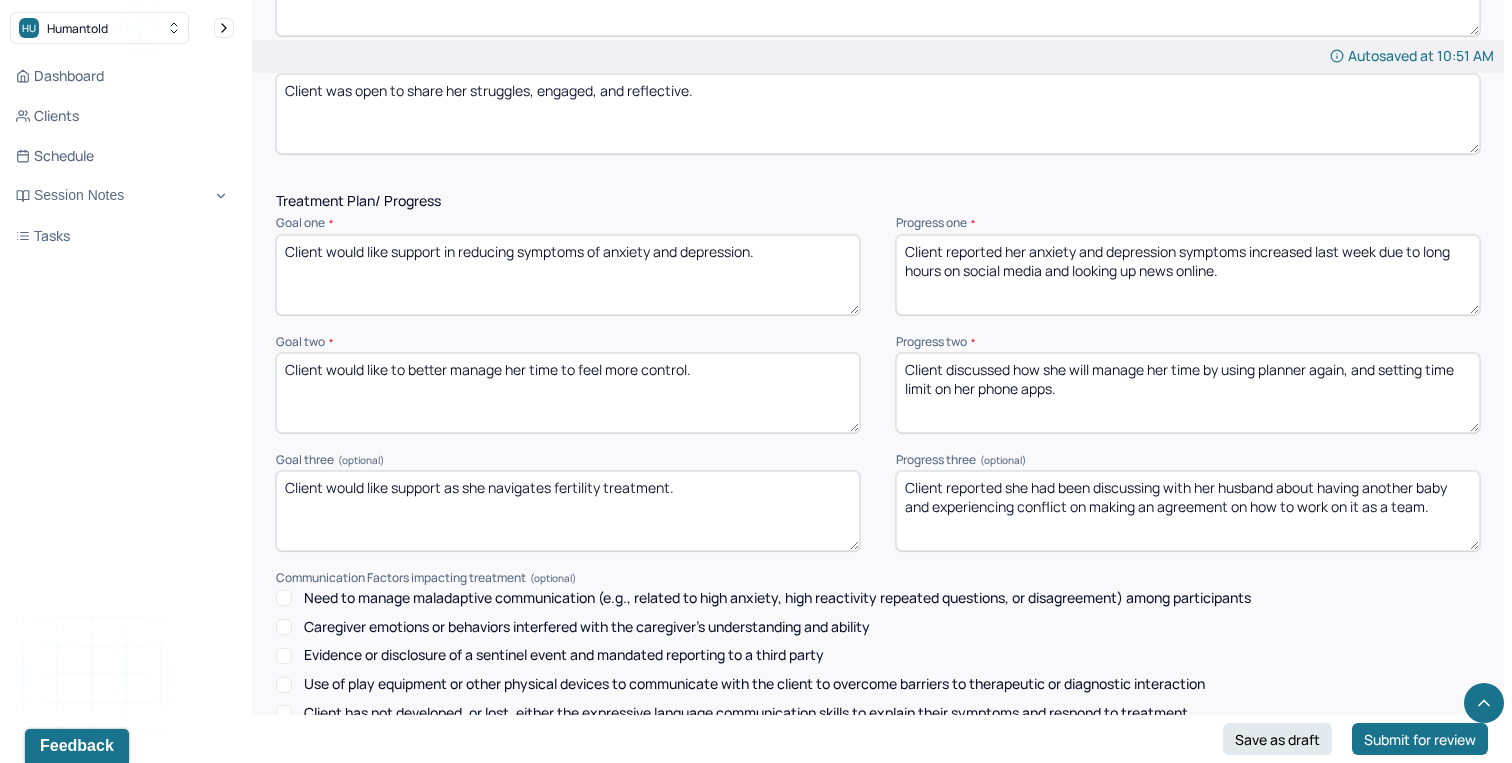 drag, startPoint x: 1238, startPoint y: 259, endPoint x: 946, endPoint y: 233, distance: 293.15524 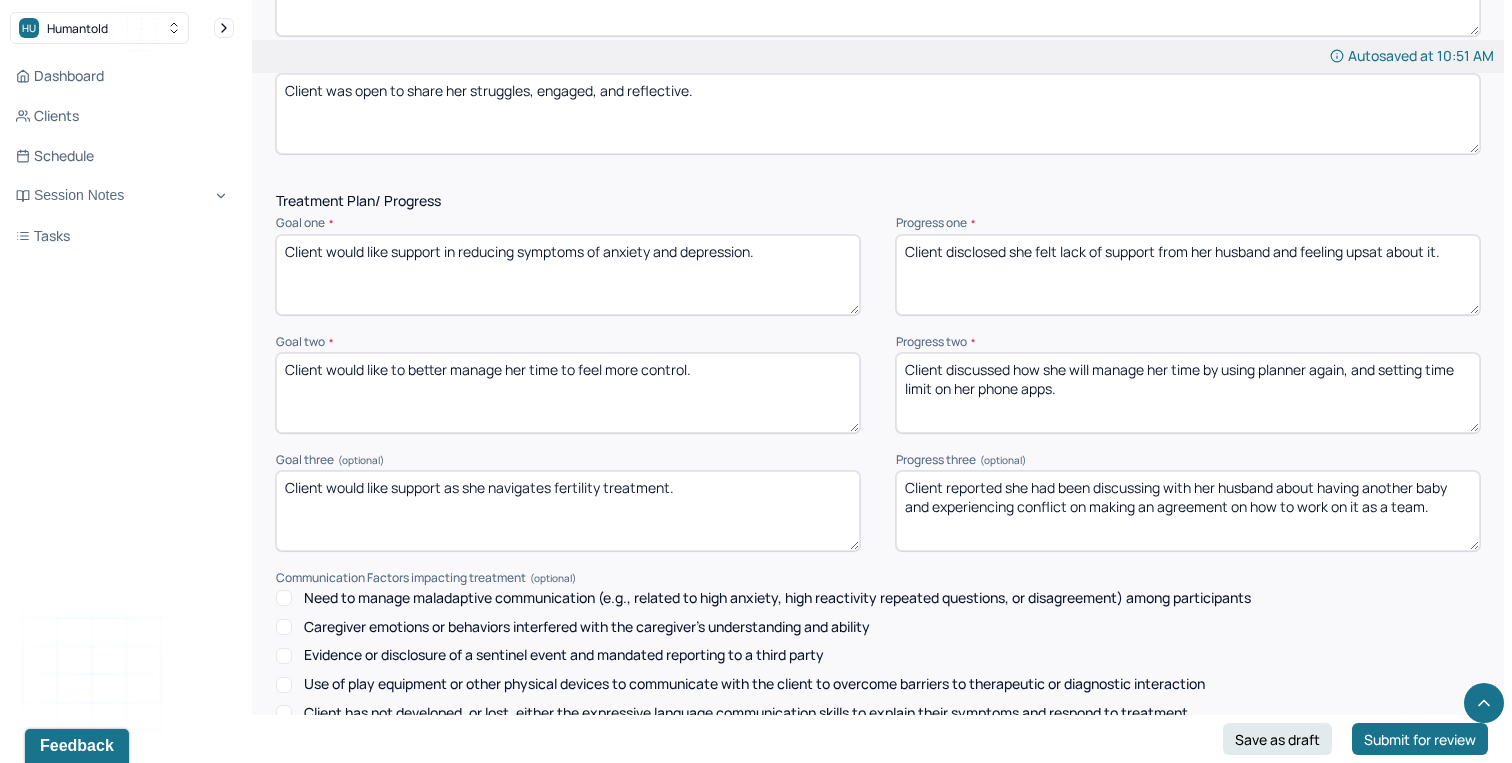 click on "Client disclosed she felt lack of support from her [FAMILY_RELATIONSHIP] and feeling" at bounding box center (1188, 275) 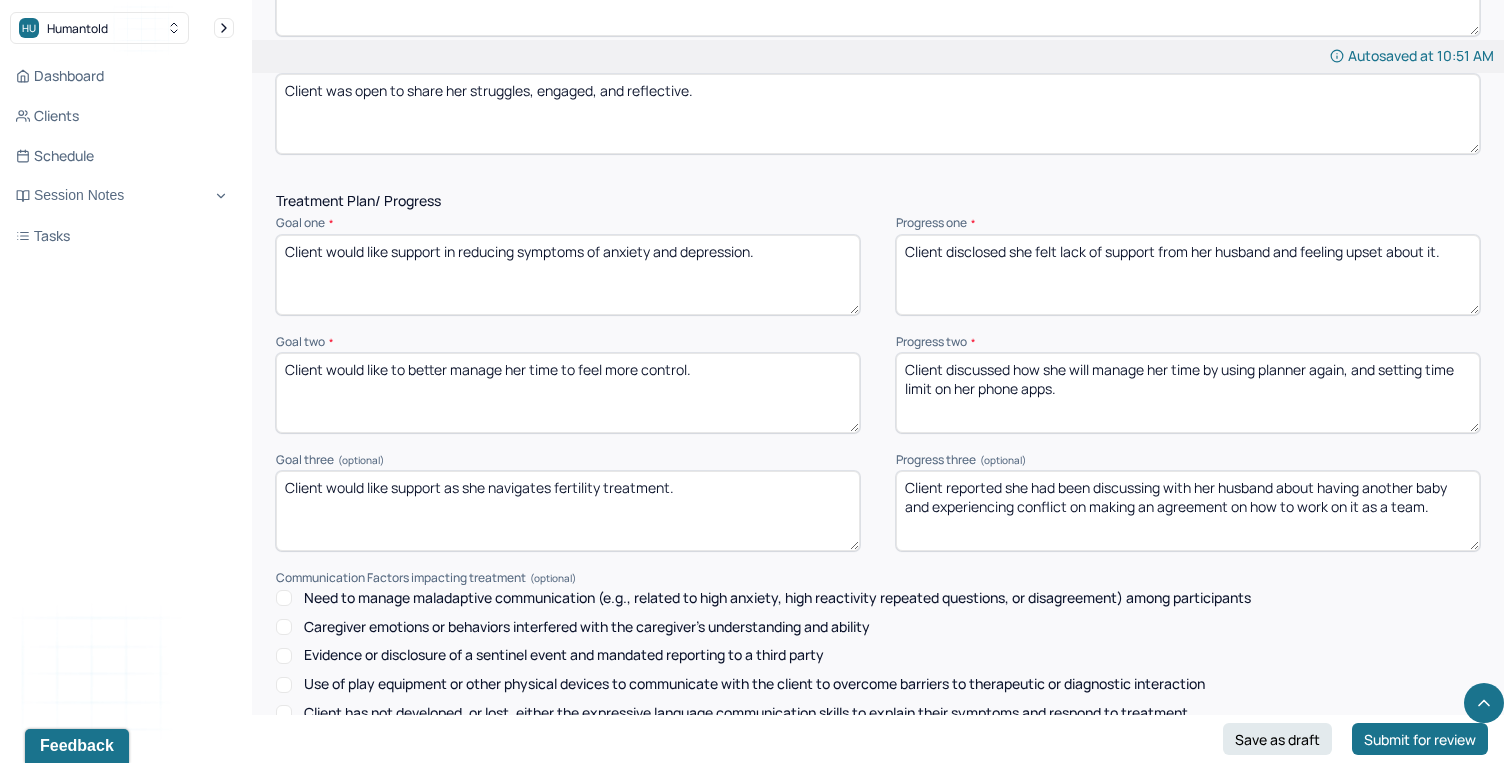 type on "Client disclosed she felt lack of support from her husband and feeling upset about it." 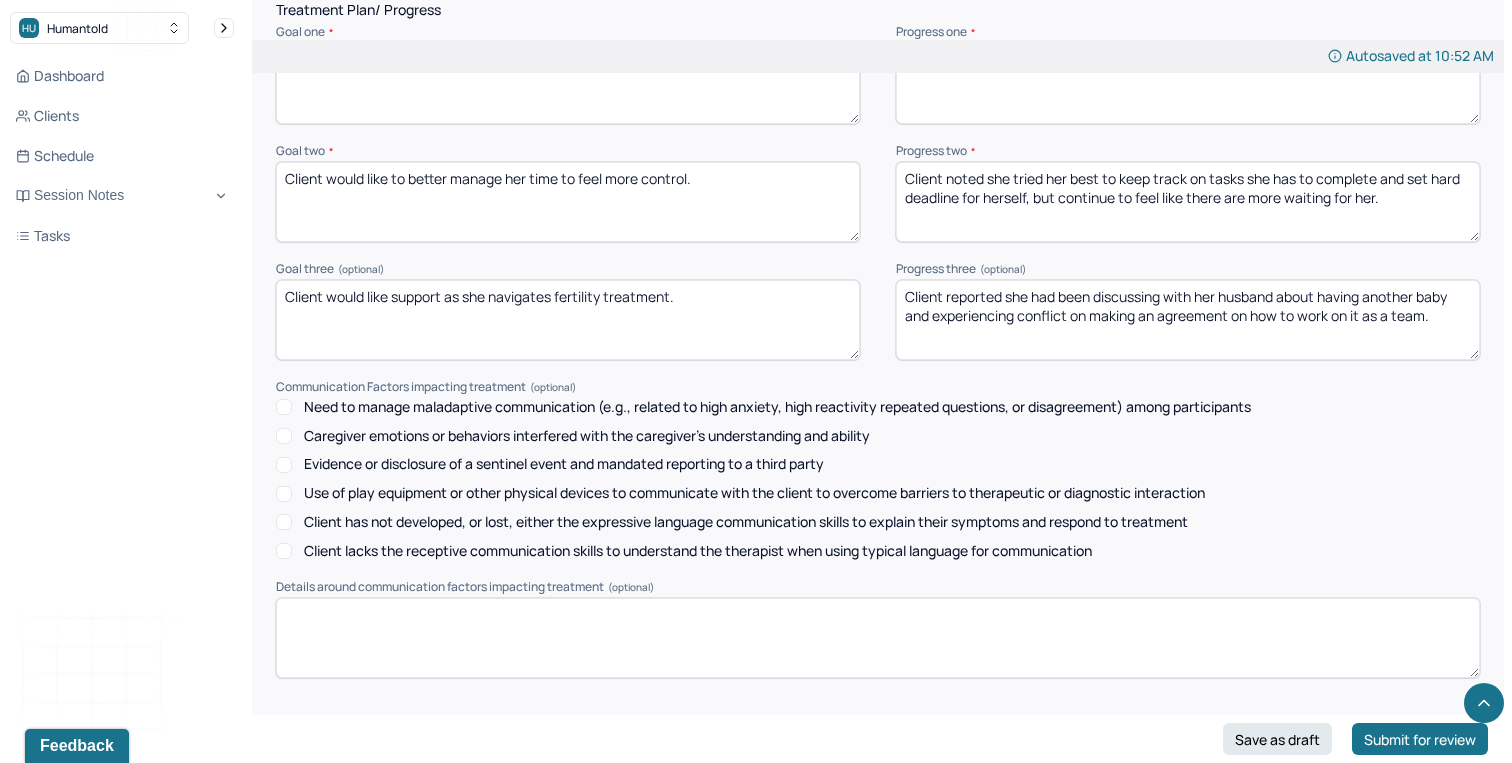 scroll, scrollTop: 2818, scrollLeft: 0, axis: vertical 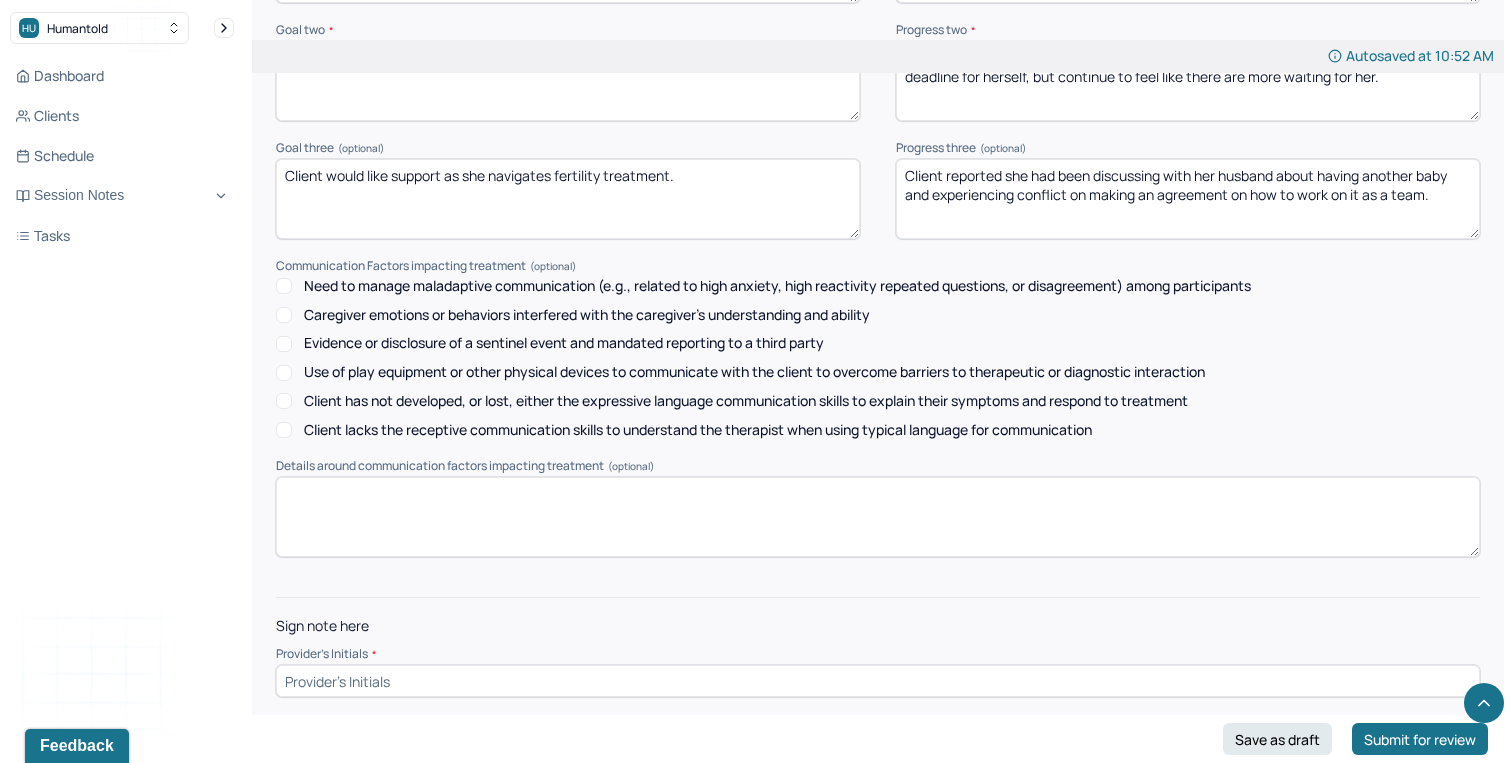 type on "Client noted she tried her best to keep track on tasks she has to complete and set hard deadline for herself, but continue to feel like there are more waiting for her." 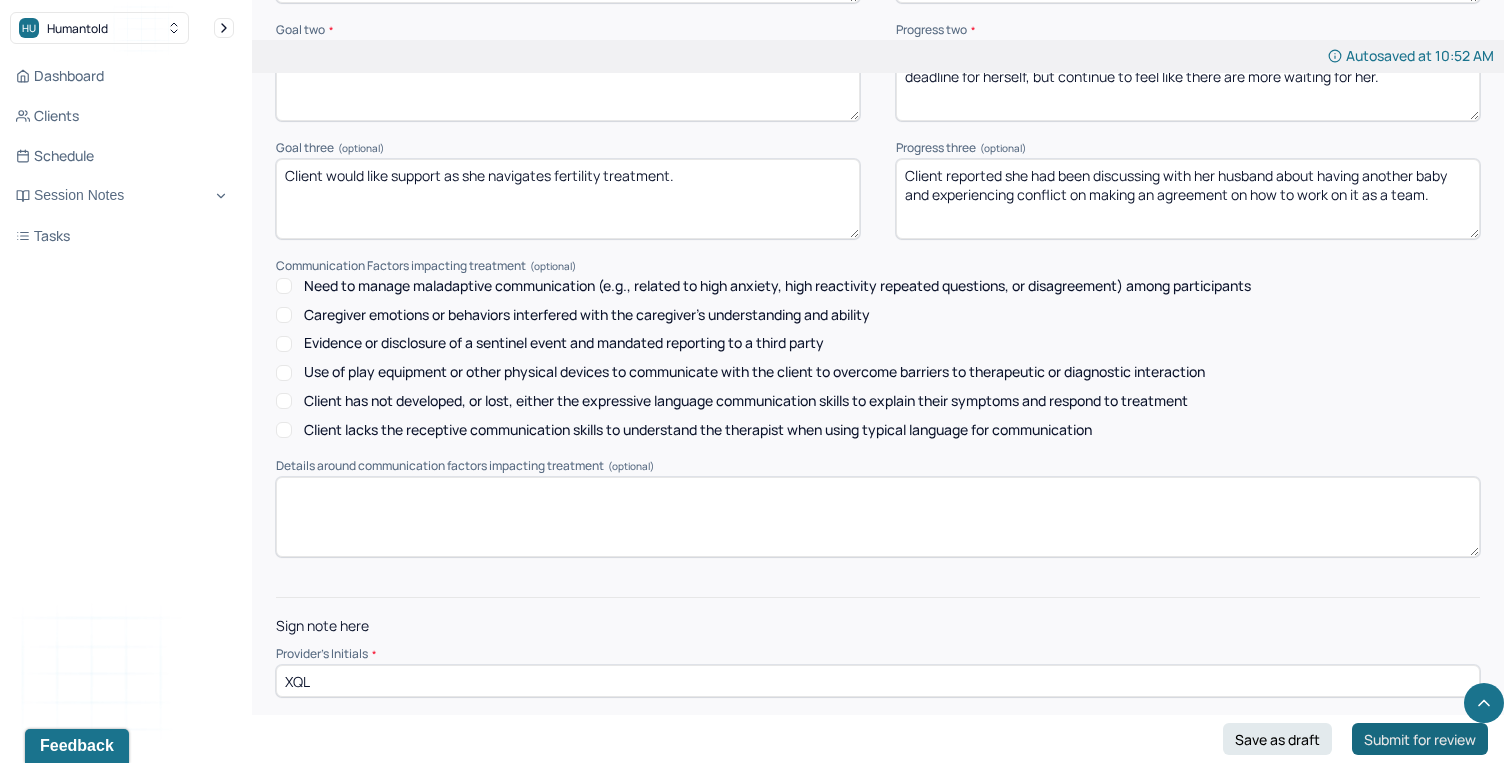 type on "XQL" 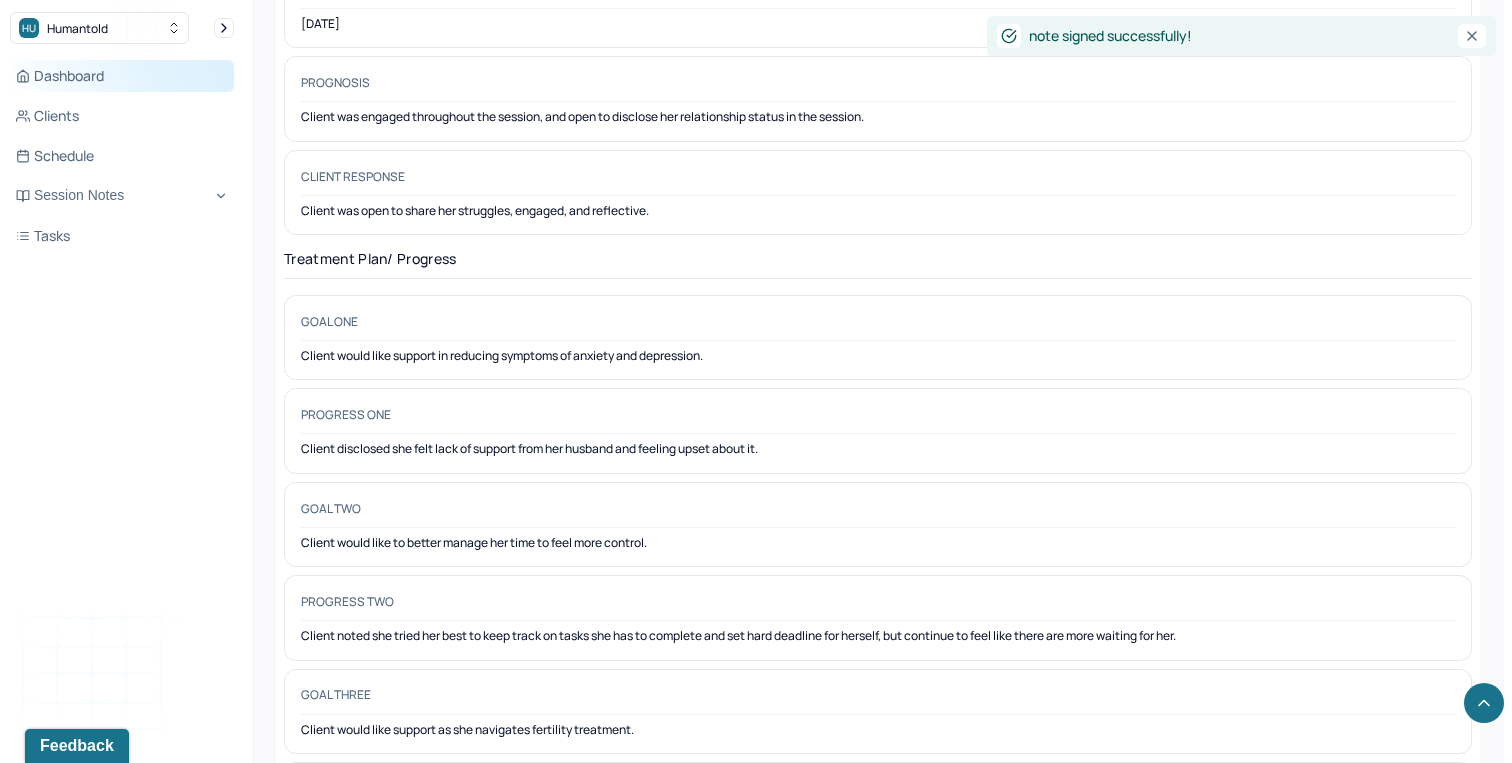 click on "Dashboard" at bounding box center [122, 76] 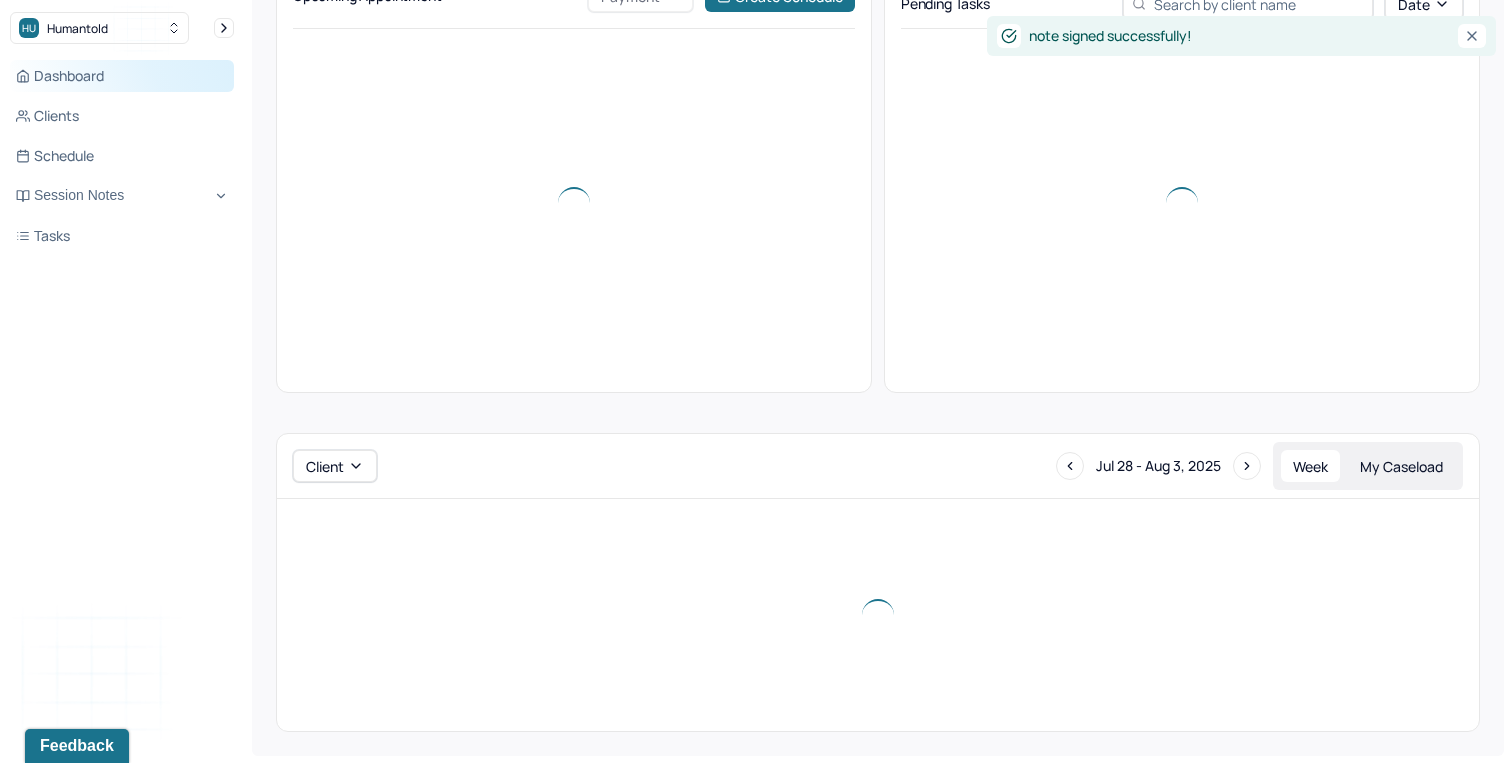 scroll, scrollTop: 218, scrollLeft: 0, axis: vertical 